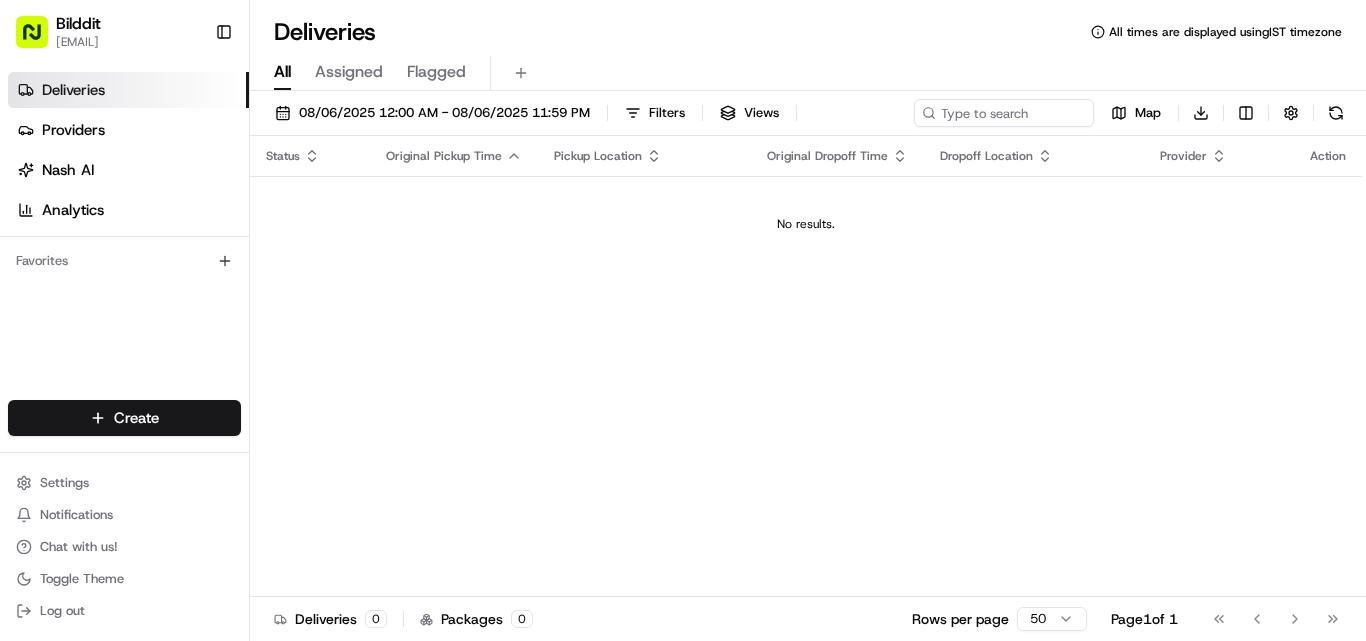 scroll, scrollTop: 0, scrollLeft: 0, axis: both 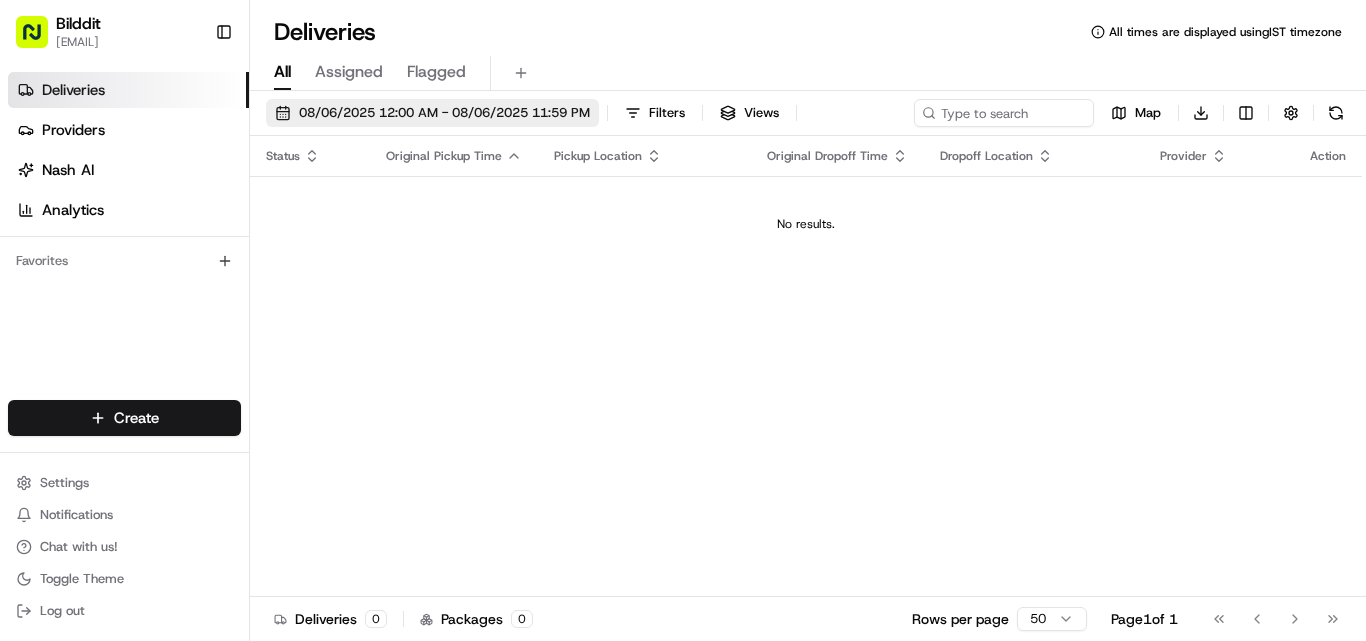click on "08/06/2025 12:00 AM - 08/06/2025 11:59 PM" at bounding box center (444, 113) 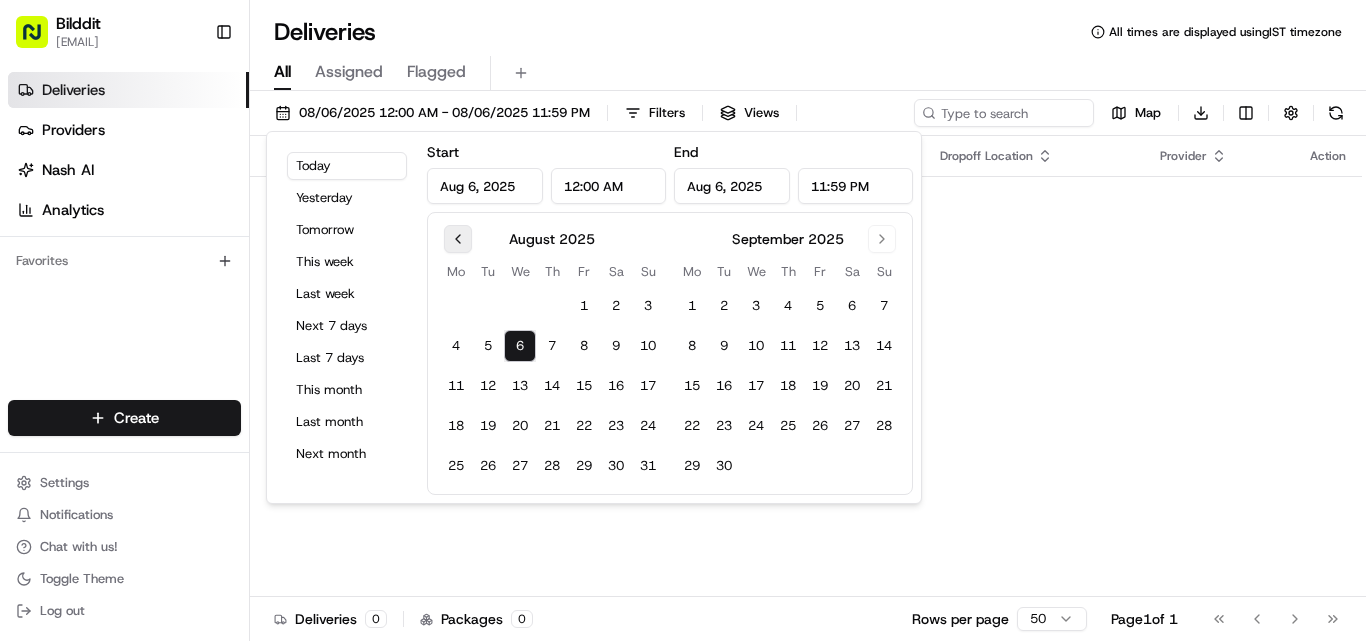 click at bounding box center (458, 239) 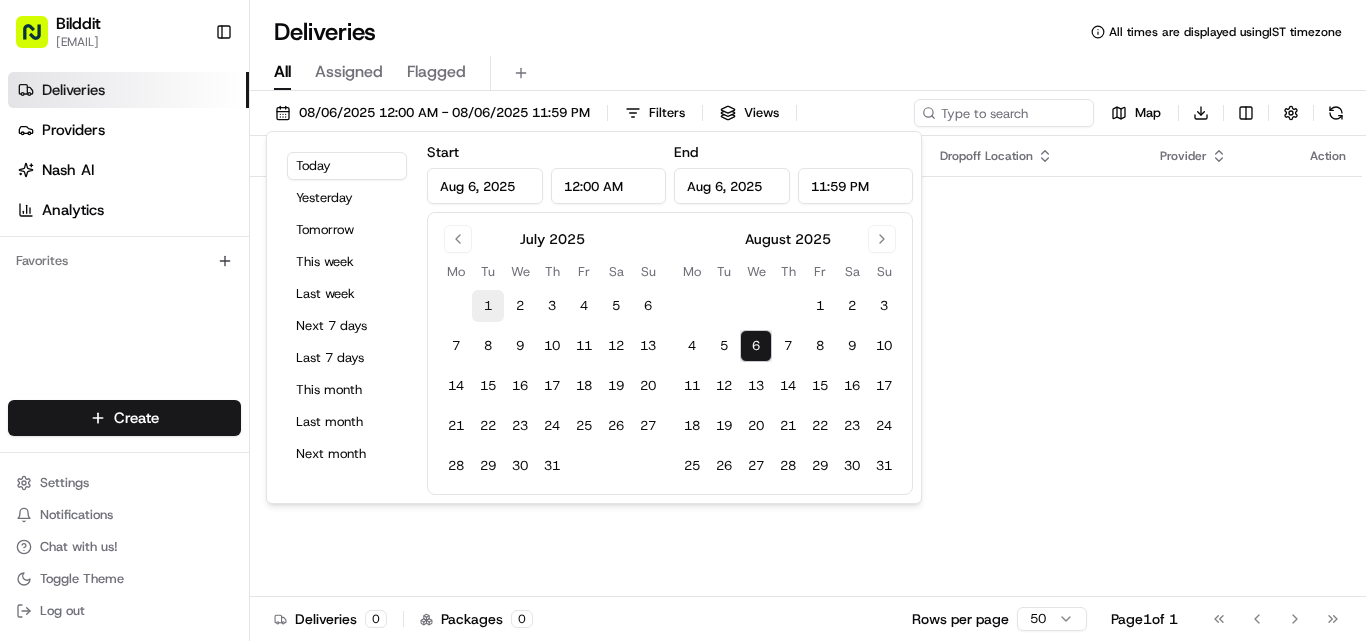 click on "1" at bounding box center [488, 306] 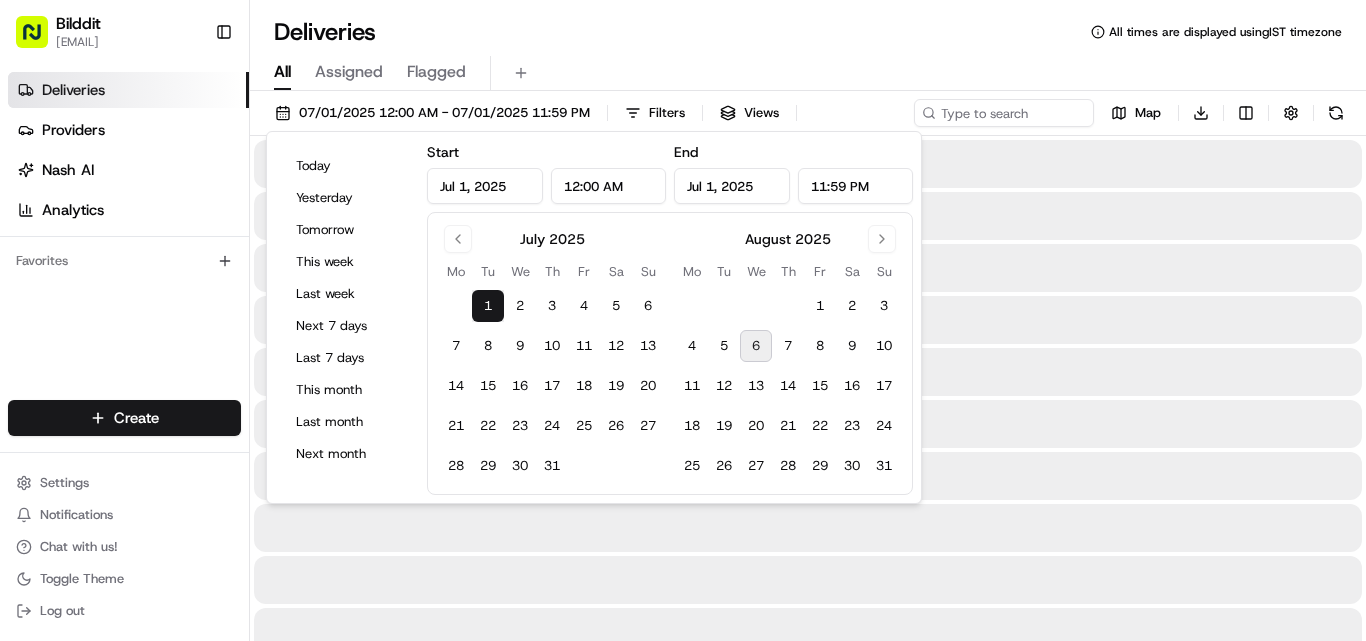 type on "Jul 1, 2025" 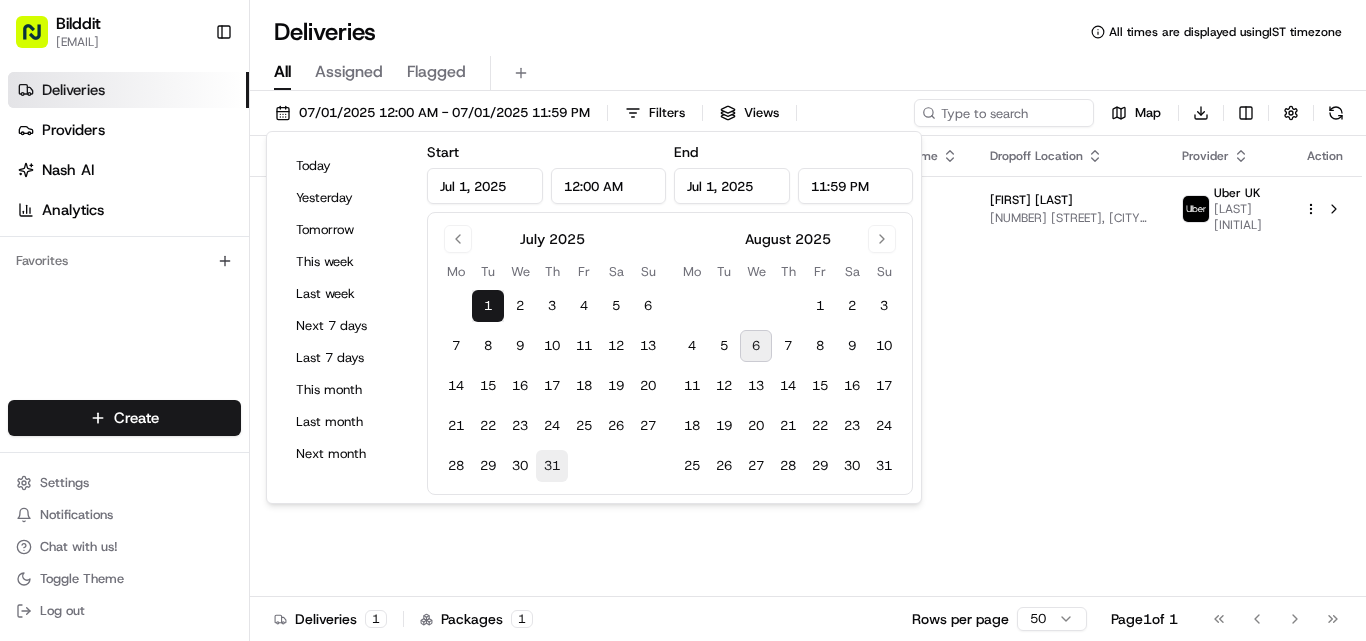 click on "31" at bounding box center (552, 466) 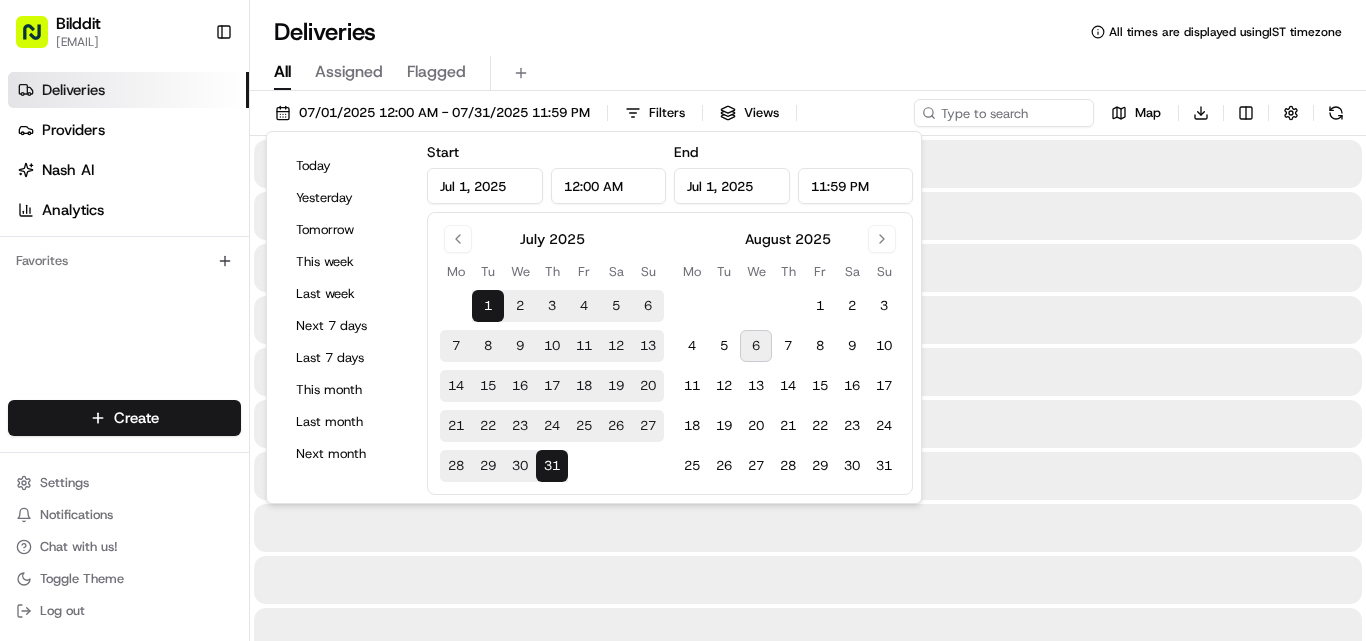 type on "Jul 31, 2025" 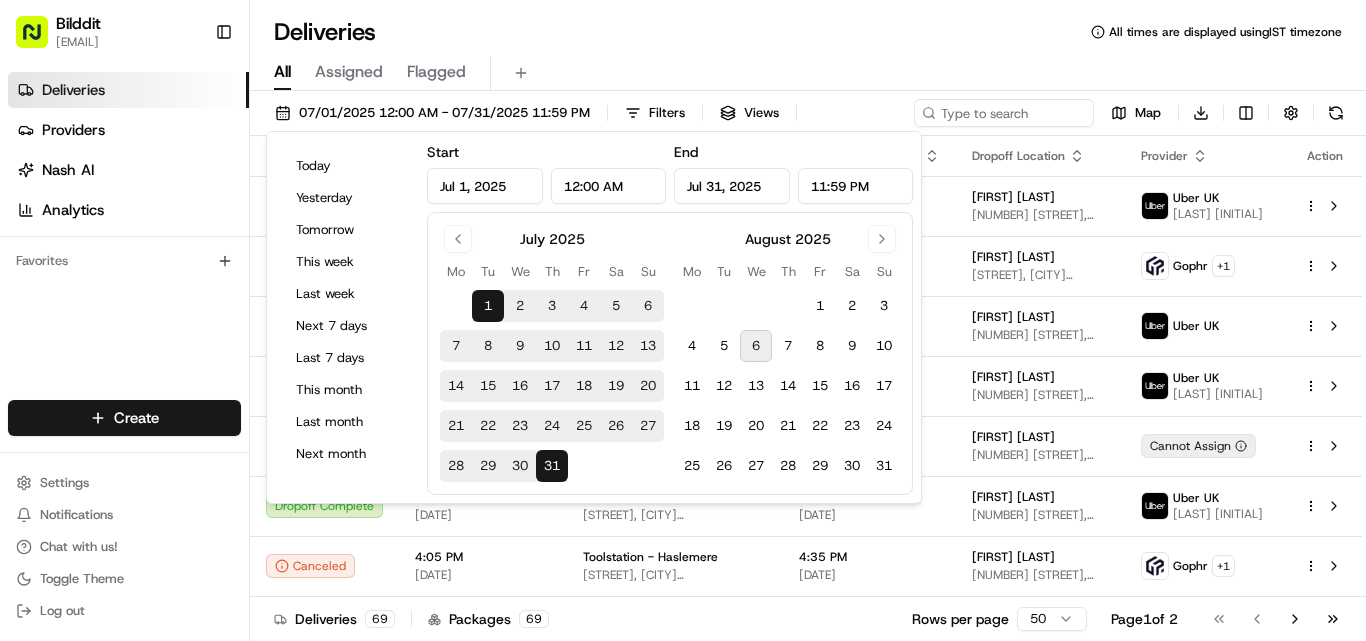 click on "All Assigned Flagged" at bounding box center [808, 69] 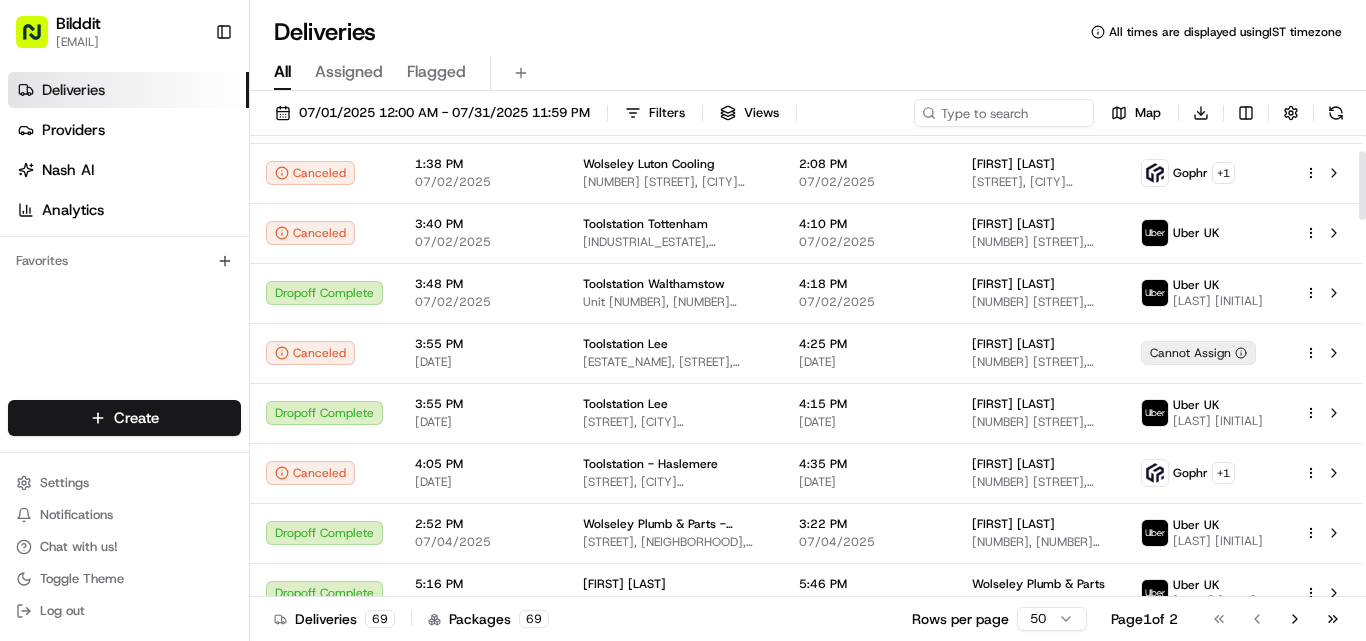scroll, scrollTop: 0, scrollLeft: 0, axis: both 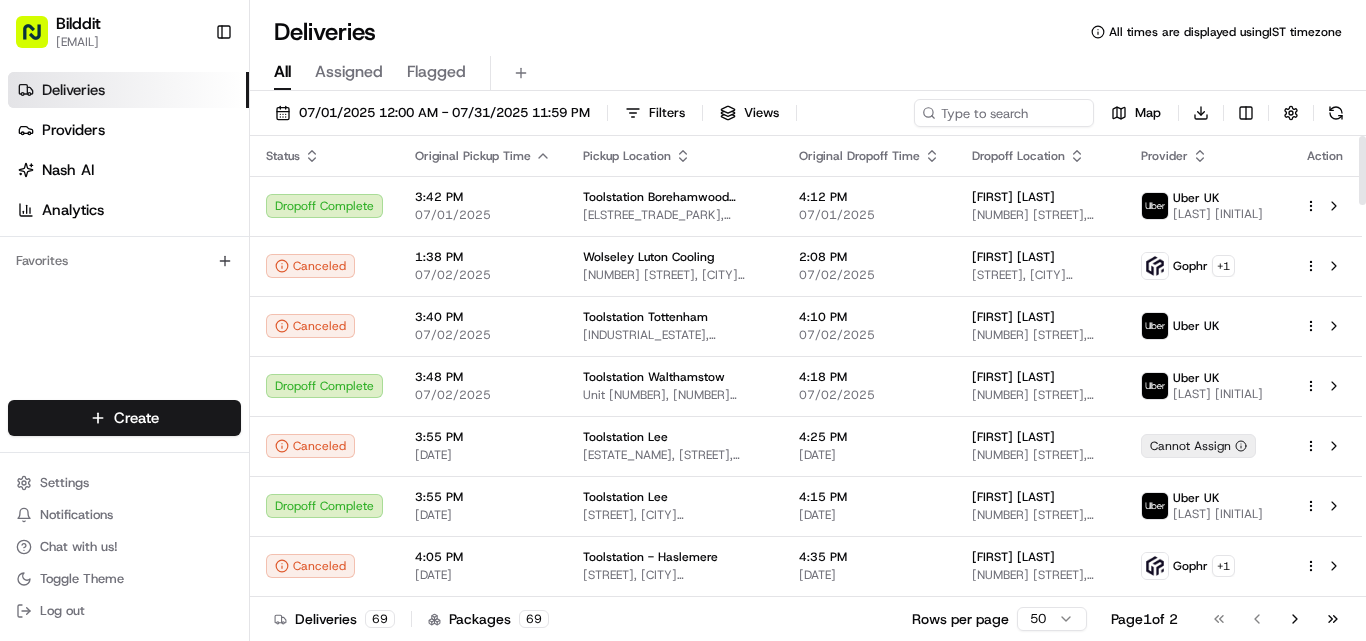 drag, startPoint x: 1365, startPoint y: 171, endPoint x: 1171, endPoint y: 161, distance: 194.25757 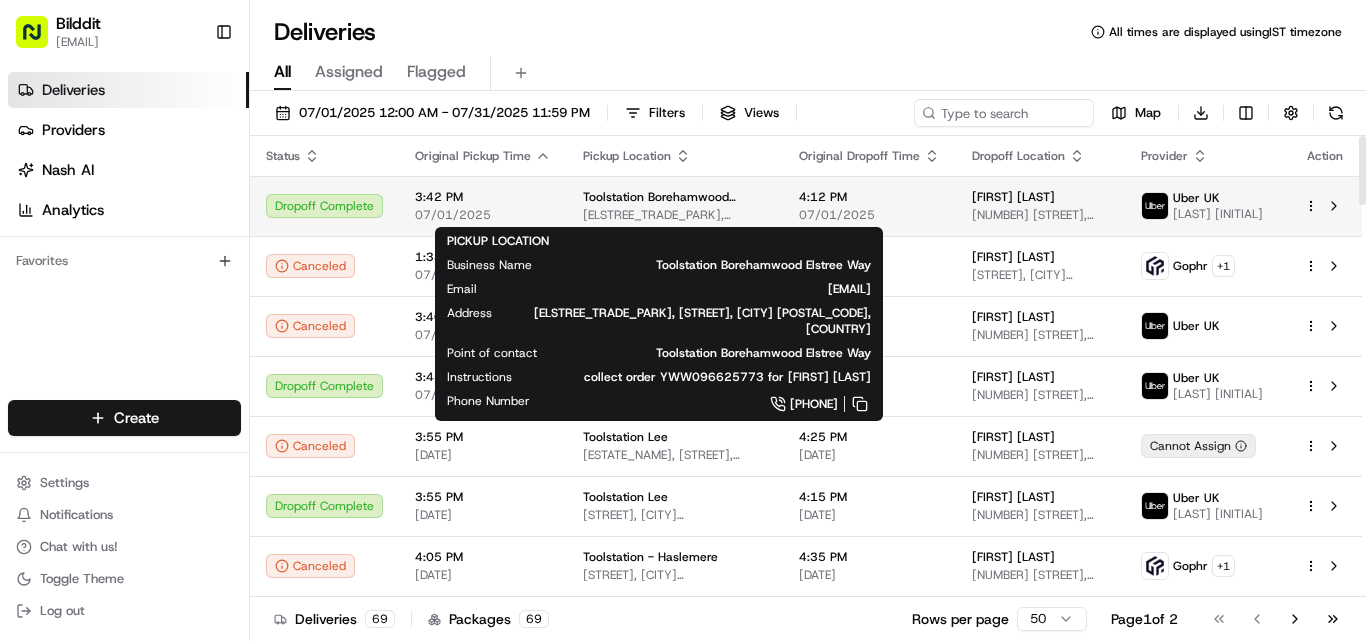 click on "[ELSTREE_TRADE_PARK], [STREET], [CITY] [POSTAL_CODE], [COUNTRY]" at bounding box center (675, 215) 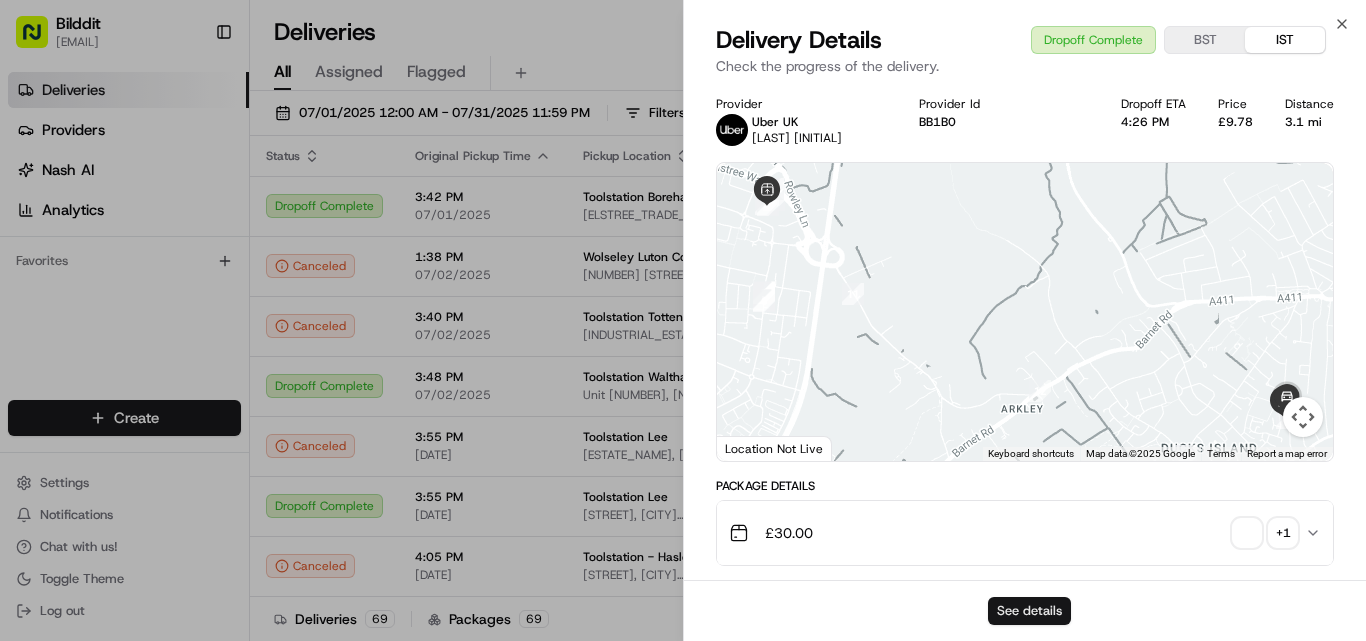 click on "See details" at bounding box center (1029, 611) 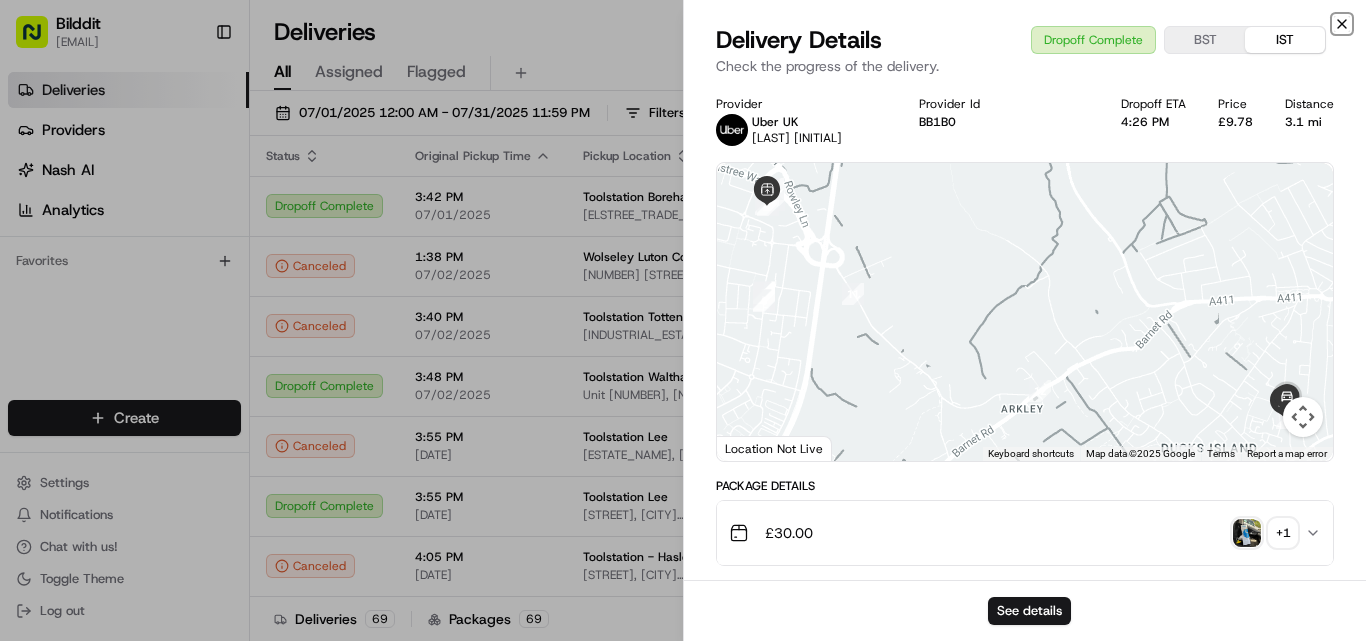 click 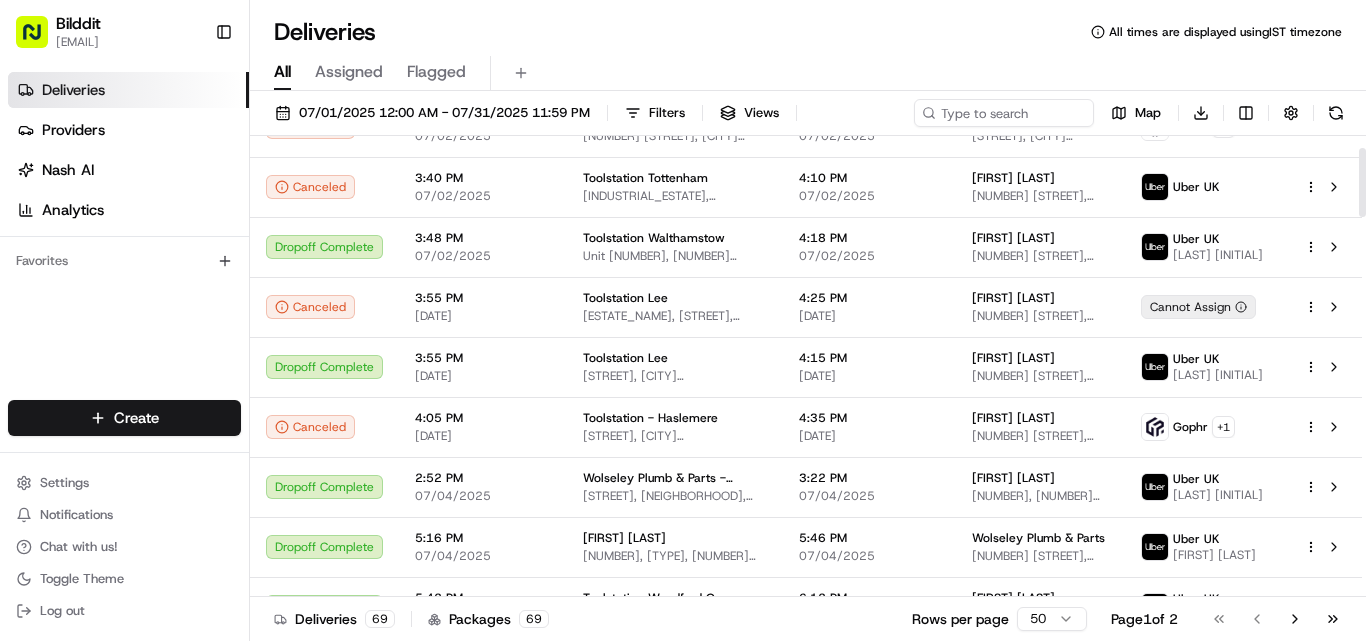 scroll, scrollTop: 0, scrollLeft: 0, axis: both 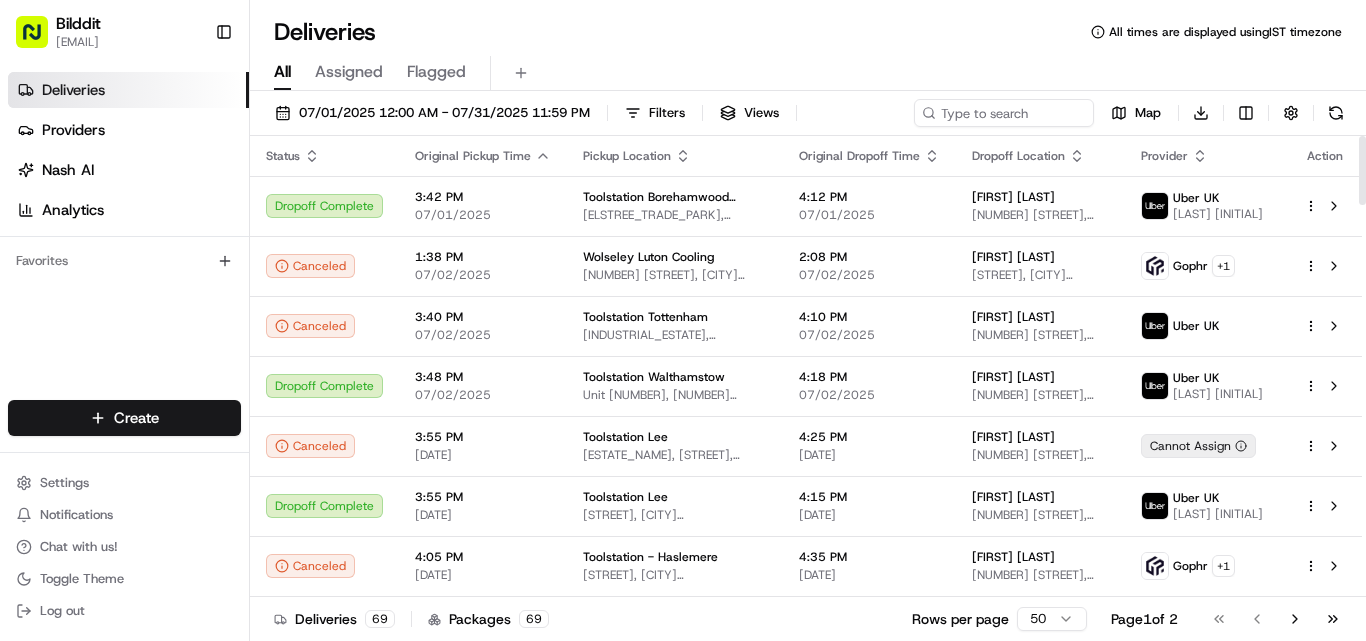 drag, startPoint x: 1361, startPoint y: 193, endPoint x: 1365, endPoint y: 149, distance: 44.181442 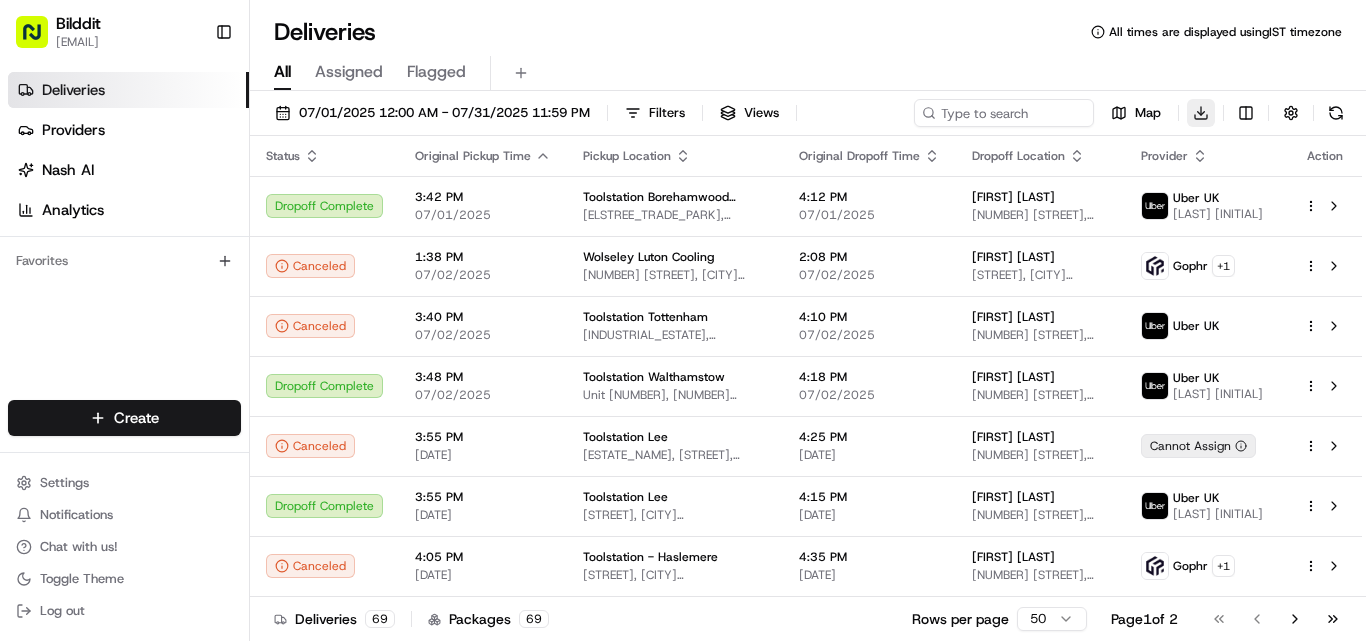 click on "Close Delivery Details Dropoff Complete BST IST Check the progress of the delivery. Provider Uber UK [LAST] [INITIAL]. Provider Id BB1B0 Dropoff ETA [TIME] Price [CURRENCY][PRICE] [DISTANCE] ← Move left → Move right ↑ Move up ↓ Move down + Zoom in - Zoom out Home Jump left by 75% End Jump right by 75% Page Up Jump up by 75% Page Down Jump down by 75% 1 2 3 4 5 6 7 8 9 10 11 12 13 14 15 16 Keyboard shortcuts Map Data Map Data ©2025 Google Map Data ©2025 Google 500 m Click to toggle between metric and imperial units Terms Report a map error Location Not Live Package Details [CURRENCY] [PRICE] + 1 Location Details [STORE_NAME] [TRADE_PARK], [STREET], [CITY] [POSTAL_CODE], [COUNTRY] [TIME] [DATE] [FIRST] [LAST] [NUMBER] [STREET], [CITY] [POSTAL_CODE], [COUNTRY] [TIME] [DATE] Delivery Activity Add Event Created (Sent To Provider) Uber UK [DATE] [TIME] IST Not Assigned Driver Uber UK [DATE] [TIME] IST Assigned Driver Uber UK [DATE] [TIME] IST Driver Updated [LAST] [INITIAL]. Uber UK [DATE] [TIME] IST" at bounding box center [683, 320] 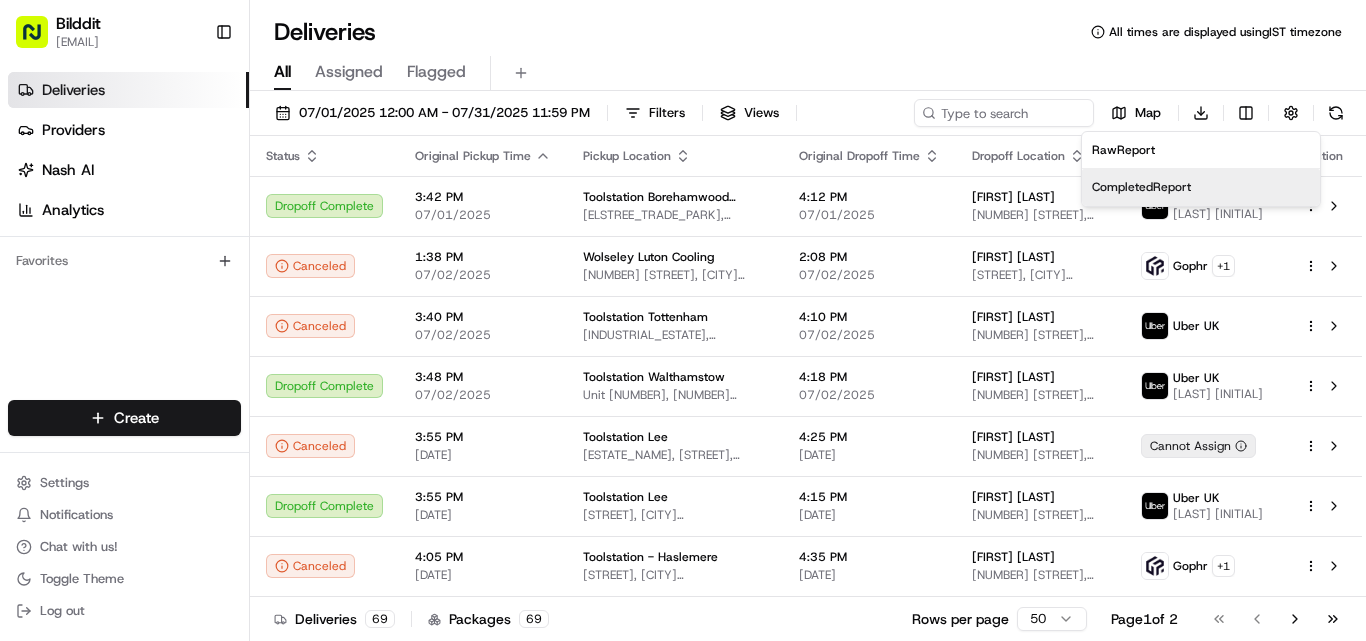 click on "Completed  Report" at bounding box center (1201, 187) 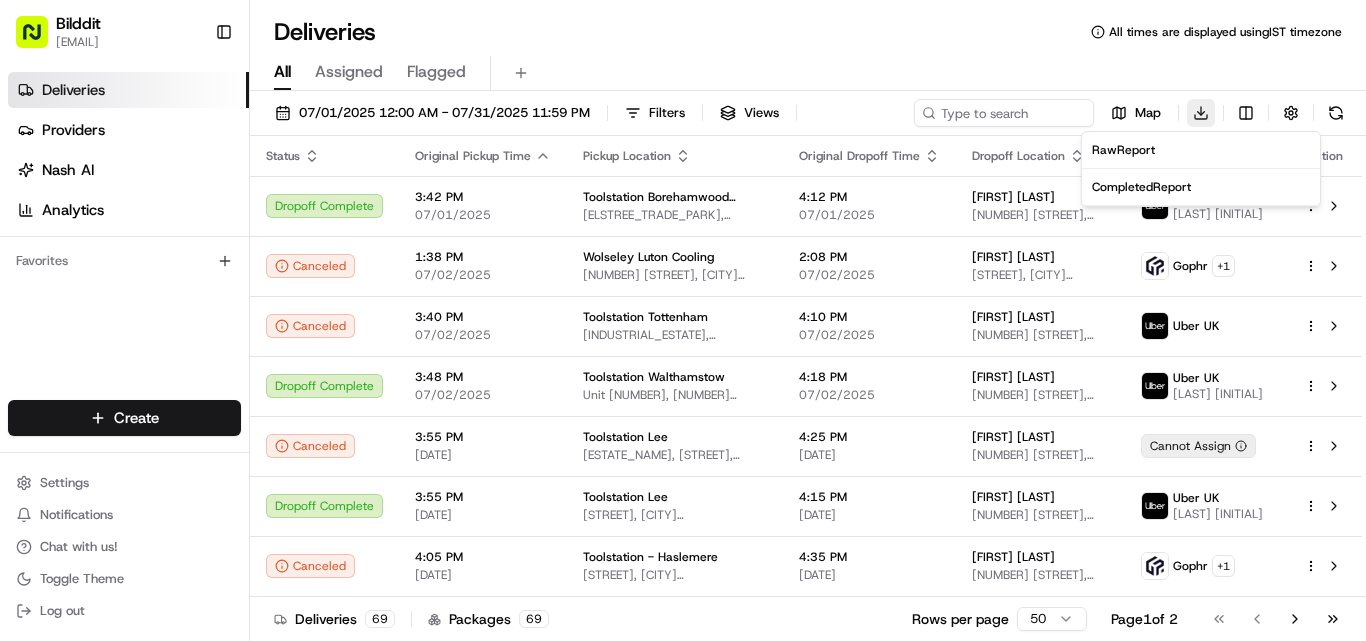 click on "Close Delivery Details Dropoff Complete BST IST Check the progress of the delivery. Provider Uber UK [LAST] [INITIAL]. Provider Id BB1B0 Dropoff ETA [TIME] Price [CURRENCY][PRICE] [DISTANCE] ← Move left → Move right ↑ Move up ↓ Move down + Zoom in - Zoom out Home Jump left by 75% End Jump right by 75% Page Up Jump up by 75% Page Down Jump down by 75% 1 2 3 4 5 6 7 8 9 10 11 12 13 14 15 16 Keyboard shortcuts Map Data Map Data ©2025 Google Map Data ©2025 Google 500 m Click to toggle between metric and imperial units Terms Report a map error Location Not Live Package Details [CURRENCY] [PRICE] + 1 Location Details [STORE_NAME] [TRADE_PARK], [STREET], [CITY] [POSTAL_CODE], [COUNTRY] [TIME] [DATE] [FIRST] [LAST] [NUMBER] [STREET], [CITY] [POSTAL_CODE], [COUNTRY] [TIME] [DATE] Delivery Activity Add Event Created (Sent To Provider) Uber UK [DATE] [TIME] IST Not Assigned Driver Uber UK [DATE] [TIME] IST Assigned Driver Uber UK [DATE] [TIME] IST Driver Updated [LAST] [INITIAL]. Uber UK [DATE] [TIME] IST" at bounding box center [683, 320] 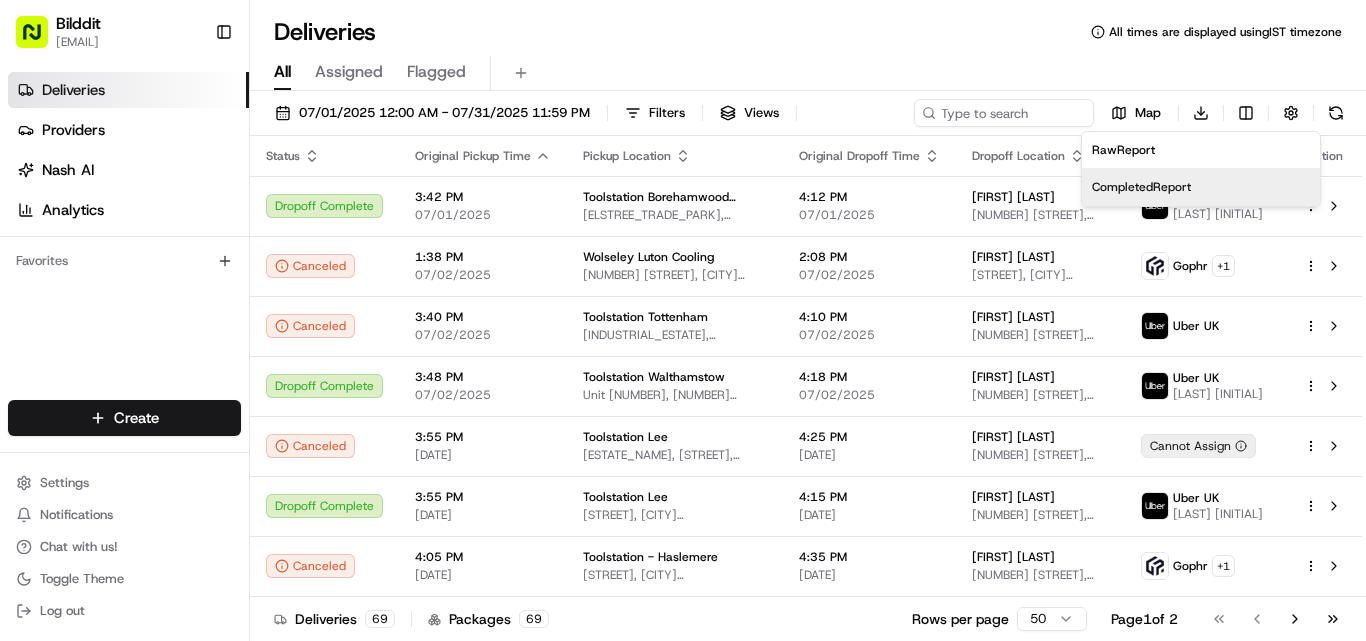click on "Completed  Report" at bounding box center (1201, 187) 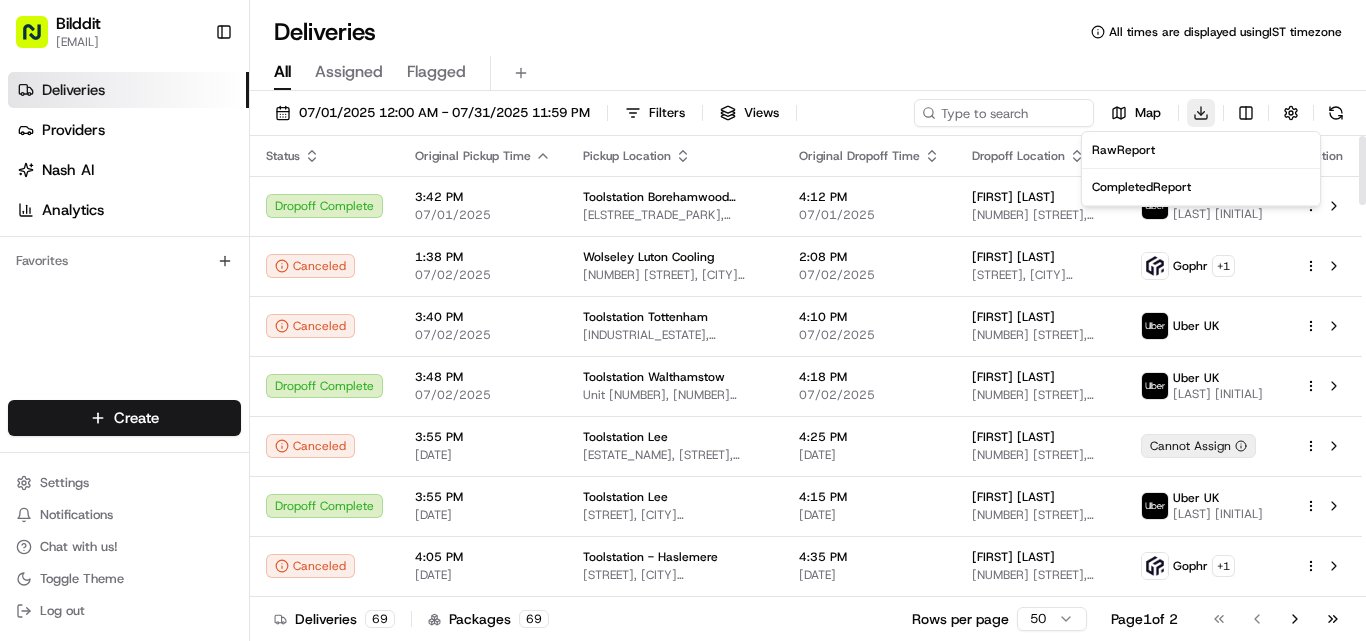 click on "Close Delivery Details Dropoff Complete BST IST Check the progress of the delivery. Provider Uber UK [LAST] [INITIAL]. Provider Id BB1B0 Dropoff ETA [TIME] Price [CURRENCY][PRICE] [DISTANCE] ← Move left → Move right ↑ Move up ↓ Move down + Zoom in - Zoom out Home Jump left by 75% End Jump right by 75% Page Up Jump up by 75% Page Down Jump down by 75% 1 2 3 4 5 6 7 8 9 10 11 12 13 14 15 16 Keyboard shortcuts Map Data Map Data ©2025 Google Map Data ©2025 Google 500 m Click to toggle between metric and imperial units Terms Report a map error Location Not Live Package Details [CURRENCY] [PRICE] + 1 Location Details [STORE_NAME] [TRADE_PARK], [STREET], [CITY] [POSTAL_CODE], [COUNTRY] [TIME] [DATE] [FIRST] [LAST] [NUMBER] [STREET], [CITY] [POSTAL_CODE], [COUNTRY] [TIME] [DATE] Delivery Activity Add Event Created (Sent To Provider) Uber UK [DATE] [TIME] IST Not Assigned Driver Uber UK [DATE] [TIME] IST Assigned Driver Uber UK [DATE] [TIME] IST Driver Updated [LAST] [INITIAL]. Uber UK [DATE] [TIME] IST" at bounding box center [683, 320] 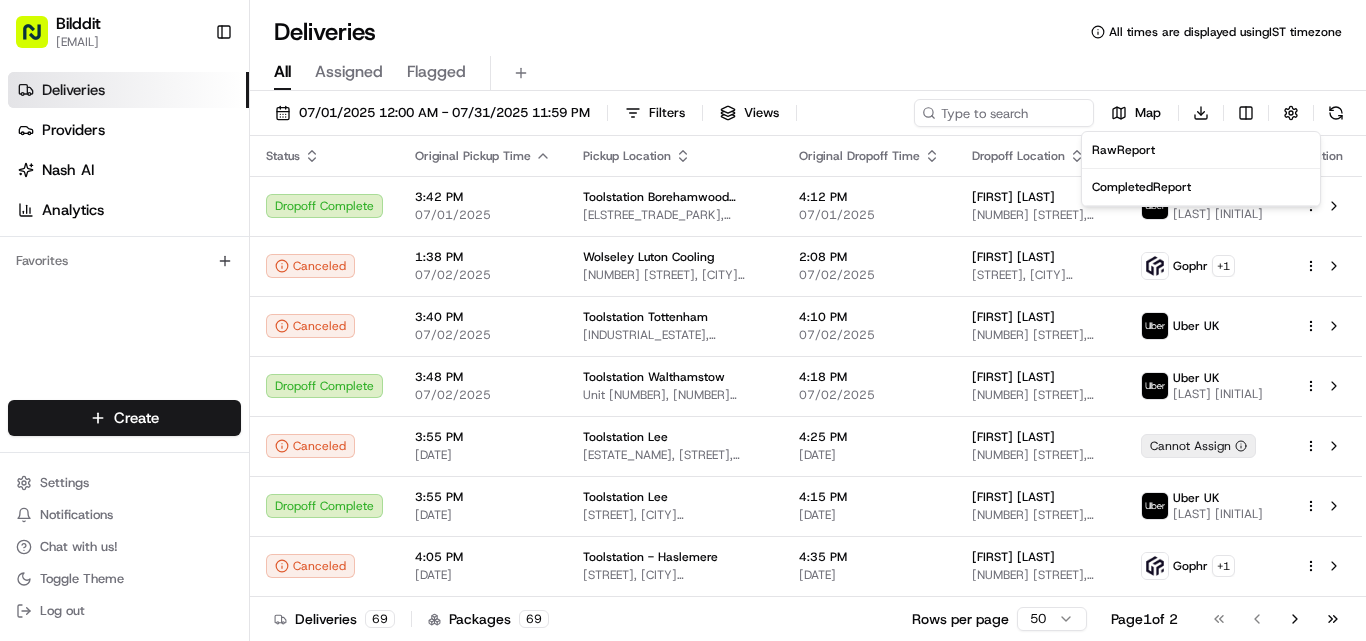 click on "Completed  Report" at bounding box center [1141, 187] 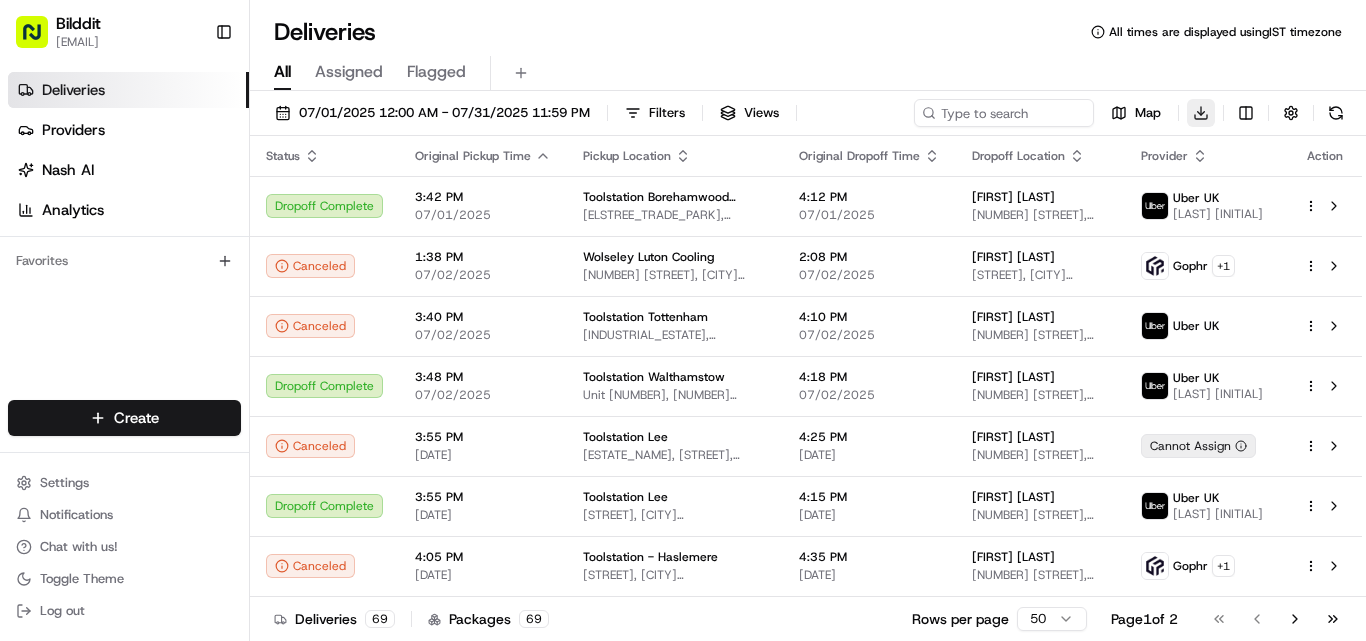 click on "Close Delivery Details Dropoff Complete BST IST Check the progress of the delivery. Provider Uber UK [LAST] [INITIAL]. Provider Id BB1B0 Dropoff ETA [TIME] Price [CURRENCY][PRICE] [DISTANCE] ← Move left → Move right ↑ Move up ↓ Move down + Zoom in - Zoom out Home Jump left by 75% End Jump right by 75% Page Up Jump up by 75% Page Down Jump down by 75% 1 2 3 4 5 6 7 8 9 10 11 12 13 14 15 16 Keyboard shortcuts Map Data Map Data ©2025 Google Map Data ©2025 Google 500 m Click to toggle between metric and imperial units Terms Report a map error Location Not Live Package Details [CURRENCY] [PRICE] + 1 Location Details [STORE_NAME] [TRADE_PARK], [STREET], [CITY] [POSTAL_CODE], [COUNTRY] [TIME] [DATE] [FIRST] [LAST] [NUMBER] [STREET], [CITY] [POSTAL_CODE], [COUNTRY] [TIME] [DATE] Delivery Activity Add Event Created (Sent To Provider) Uber UK [DATE] [TIME] IST Not Assigned Driver Uber UK [DATE] [TIME] IST Assigned Driver Uber UK [DATE] [TIME] IST Driver Updated [LAST] [INITIAL]. Uber UK [DATE] [TIME] IST" at bounding box center [683, 320] 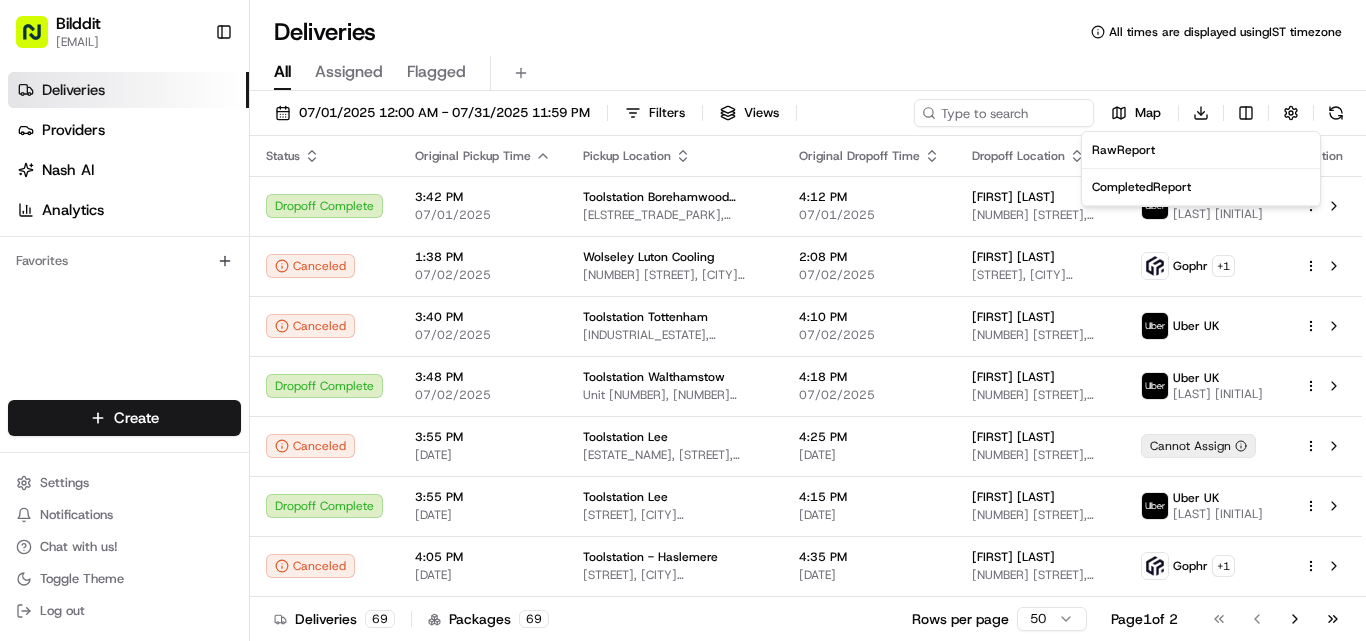 click on "Raw  Report" at bounding box center [1123, 150] 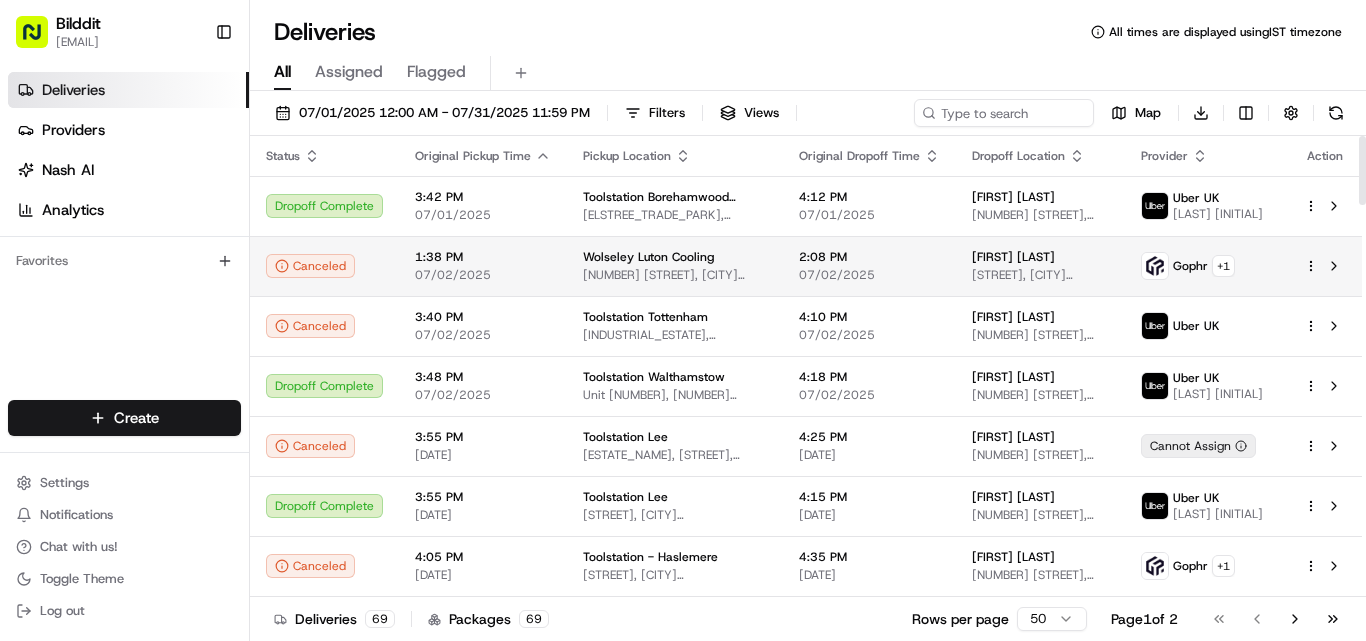 type 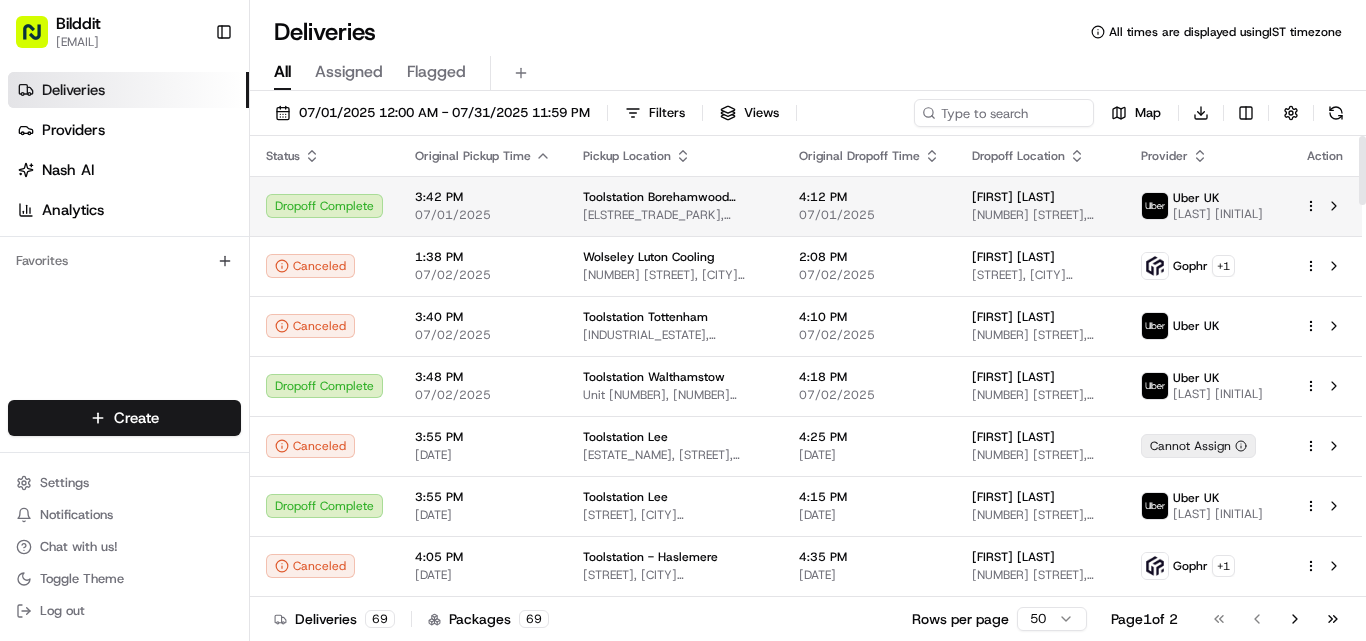 click on "[ELSTREE_TRADE_PARK], [STREET], [CITY] [POSTAL_CODE], [COUNTRY]" at bounding box center (675, 215) 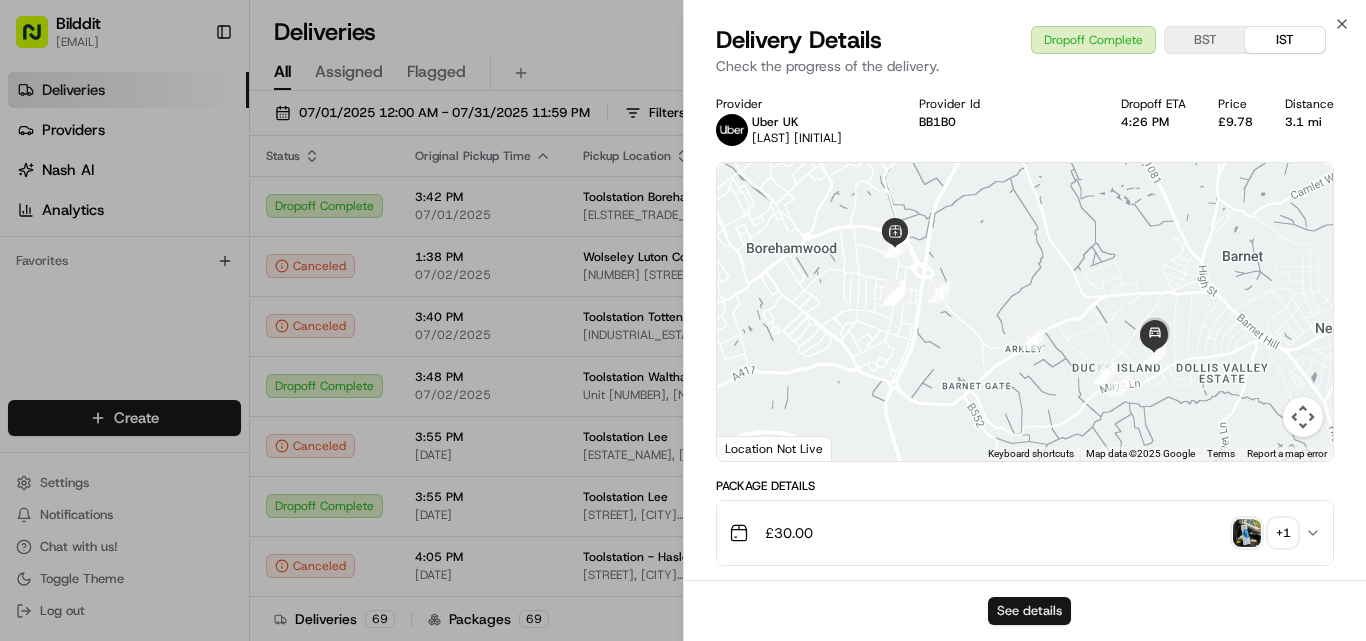 click on "See details" at bounding box center [1029, 611] 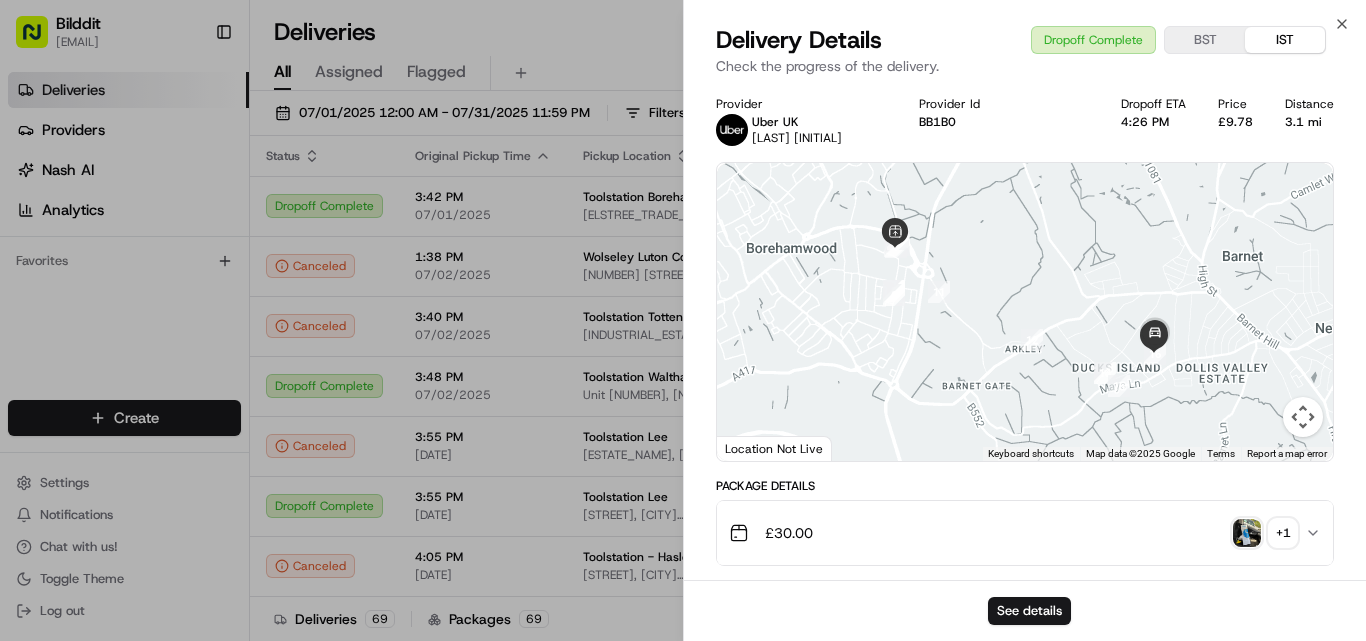 click on "Close Delivery Details Dropoff Complete BST IST Check the progress of the delivery. Provider Uber UK [LAST] [INITIAL]. Provider Id BB1B0 Dropoff ETA [TIME] Price [CURRENCY][PRICE] [DISTANCE] ← Move left → Move right ↑ Move up ↓ Move down + Zoom in - Zoom out Home Jump left by 75% End Jump right by 75% Page Up Jump up by 75% Page Down Jump down by 75% 1 2 3 4 5 6 7 8 9 10 11 12 13 14 15 16 Keyboard shortcuts Map Data Map data ©2025 Google Map data ©2025 Google 500 m Click to toggle between metric and imperial units Terms Report a map error Location Not Live Package Details [CURRENCY] [PRICE] + 1 Location Details [STORE_NAME] [TRADE_PARK], [STREET], [CITY] [POSTAL_CODE], [COUNTRY] [TIME] [DATE] [FIRST] [LAST] [NUMBER] [STREET], [CITY] [POSTAL_CODE], [COUNTRY] [TIME] [DATE] Delivery Activity Add Event Created (Sent To Provider) Uber UK [DATE] [TIME] IST Not Assigned Driver Uber UK [DATE] [TIME] IST Assigned Driver Uber UK [DATE] [TIME] IST Driver Updated [LAST] [INITIAL]. Uber UK [DATE] [TIME] IST" at bounding box center [1024, 320] 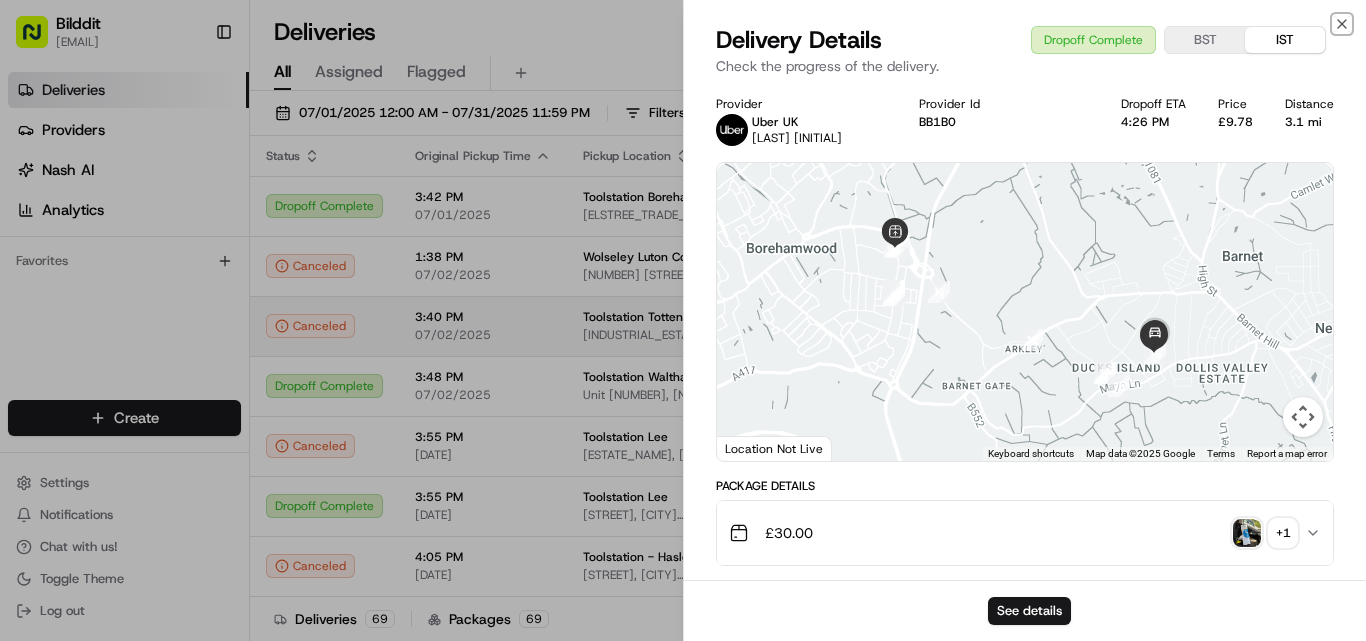 click 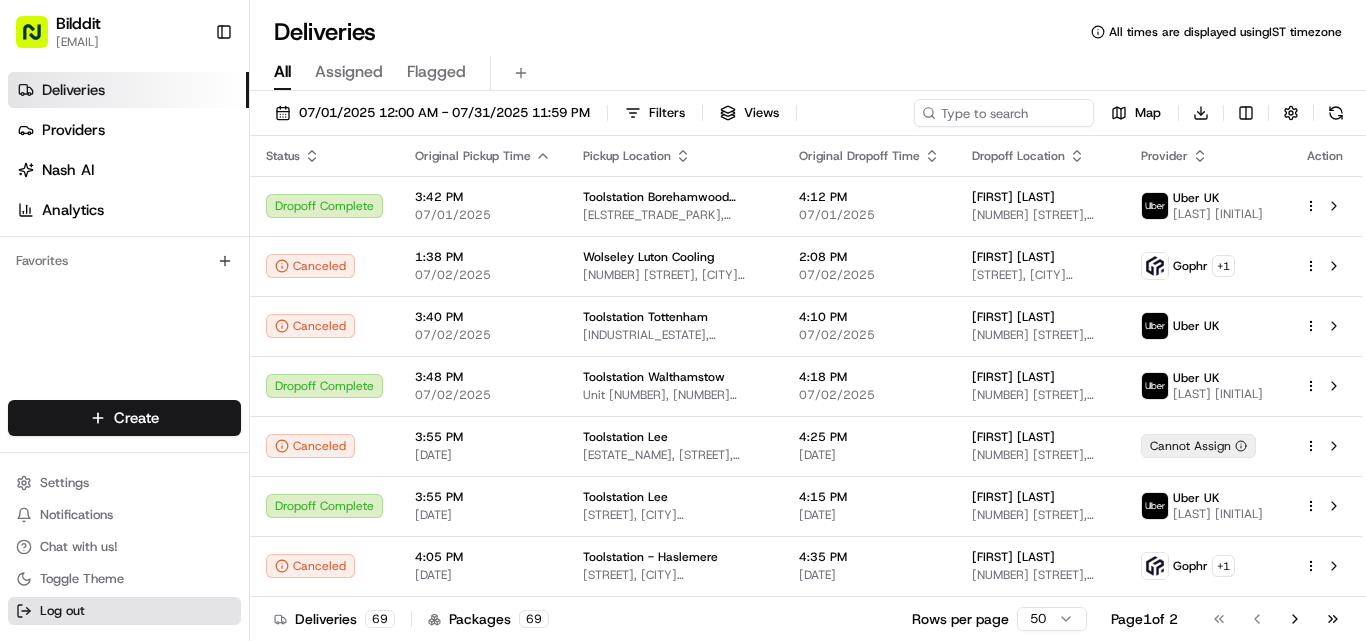 click on "Log out" at bounding box center [124, 611] 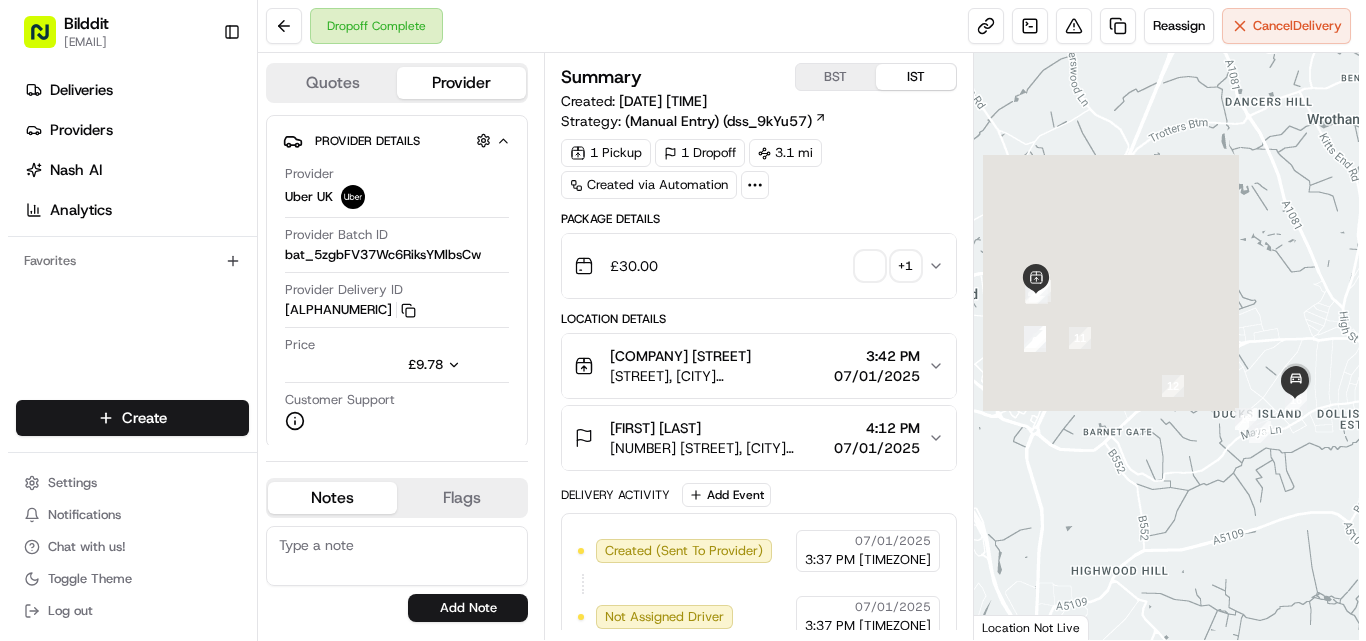 scroll, scrollTop: 0, scrollLeft: 0, axis: both 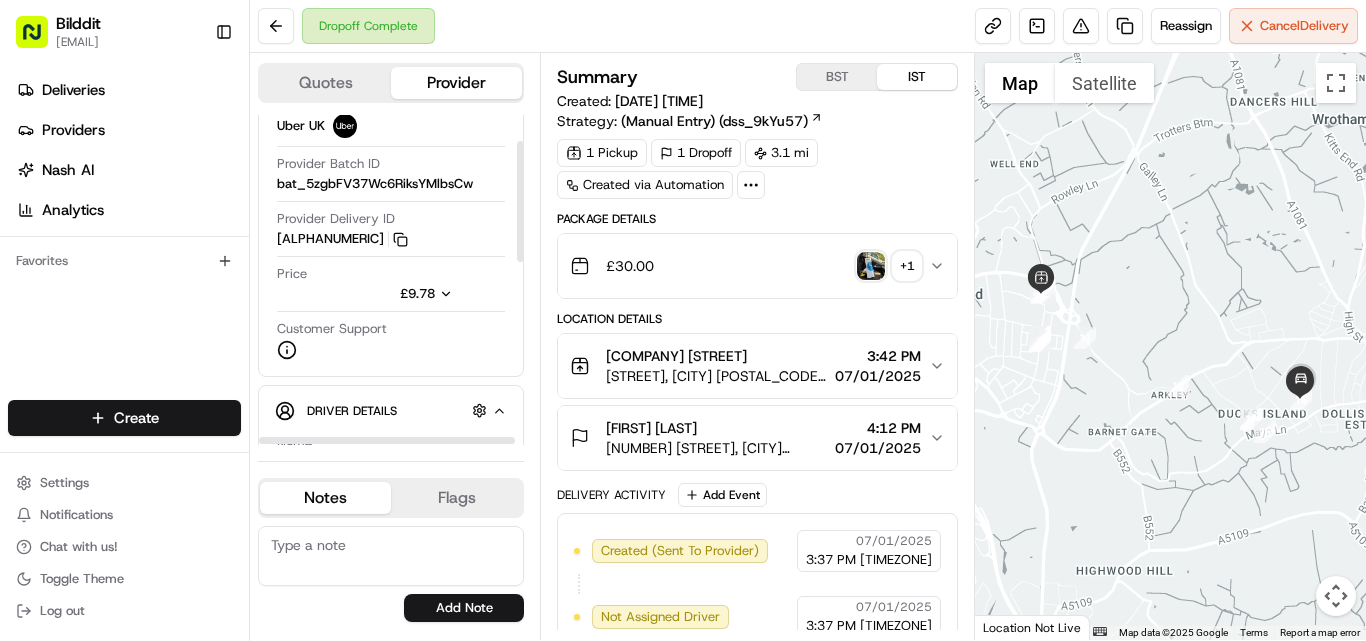 drag, startPoint x: 521, startPoint y: 213, endPoint x: 523, endPoint y: 239, distance: 26.076809 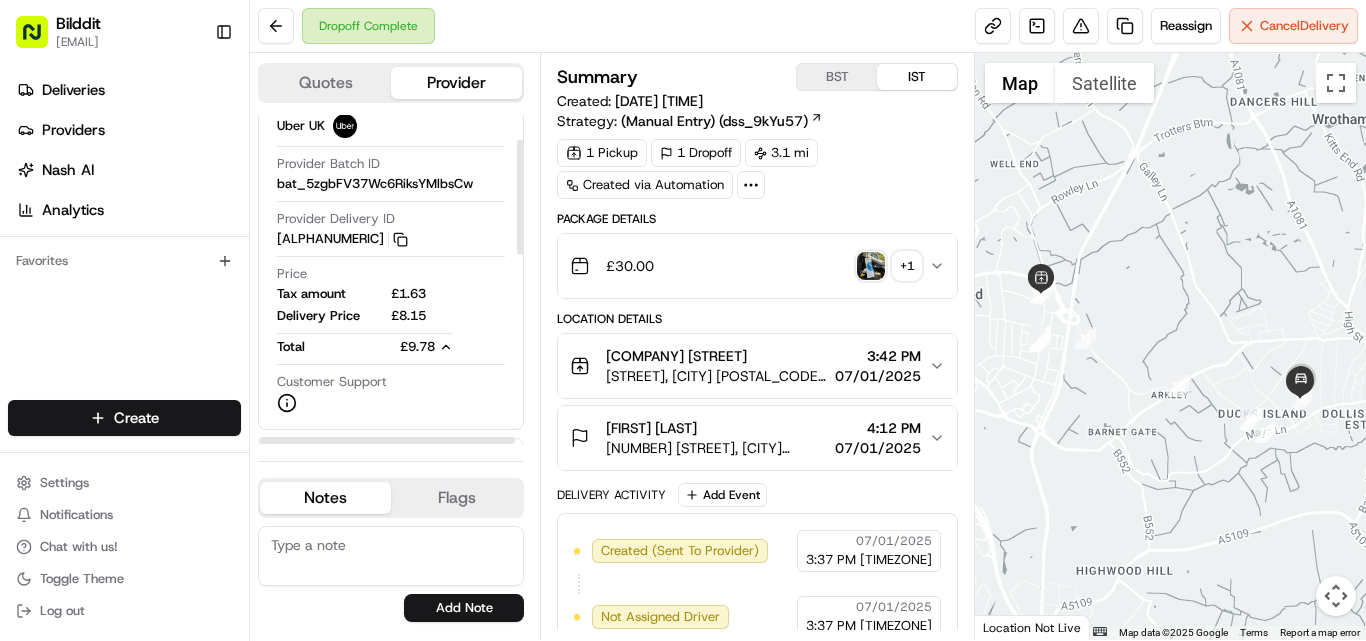 click on "£8.15" at bounding box center (422, 316) 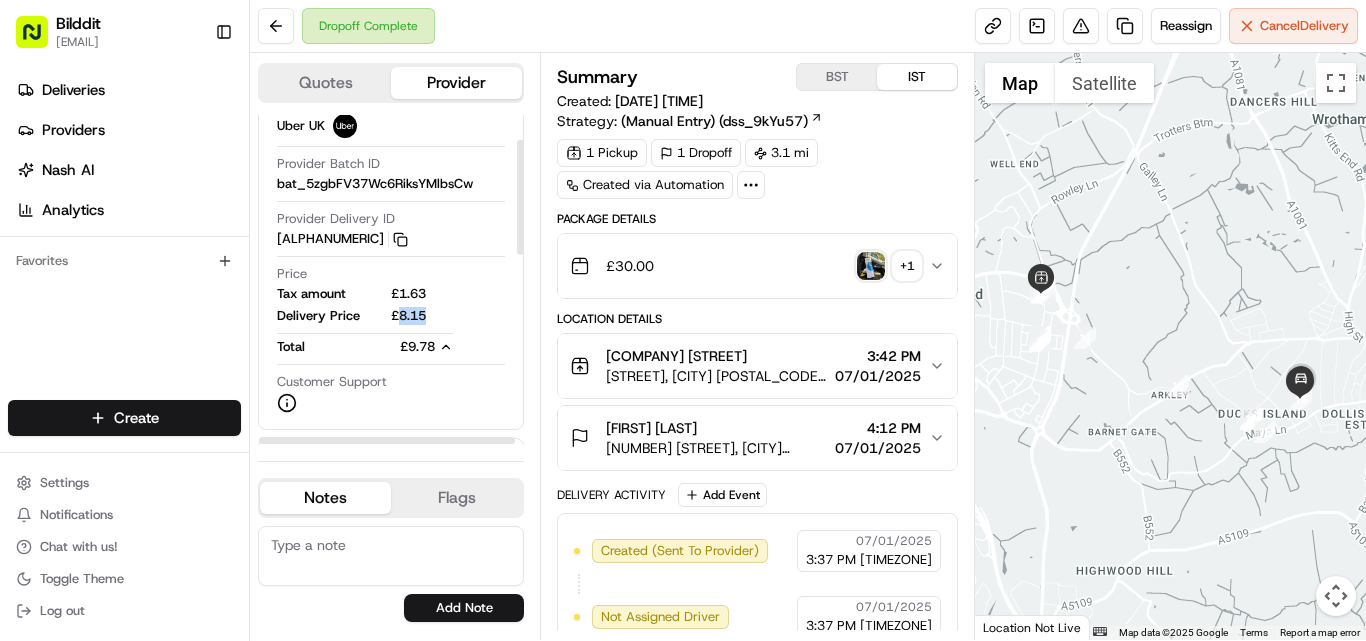 click on "£8.15" at bounding box center (422, 316) 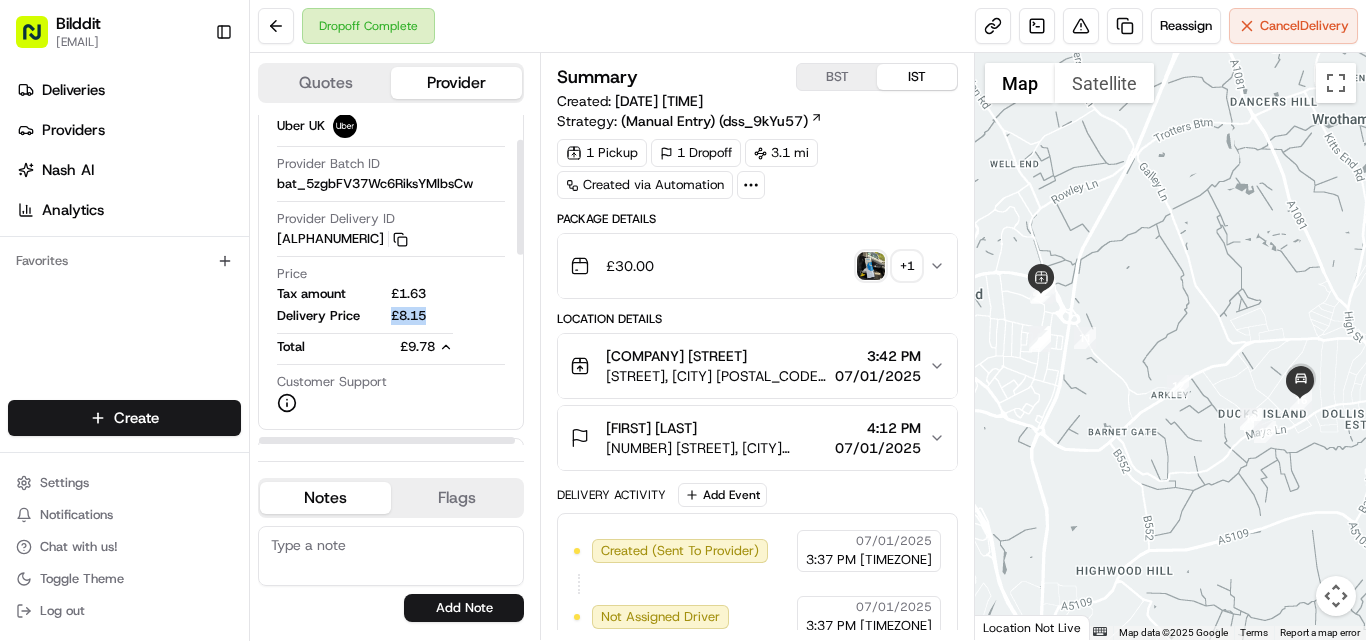 click on "£8.15" at bounding box center [422, 316] 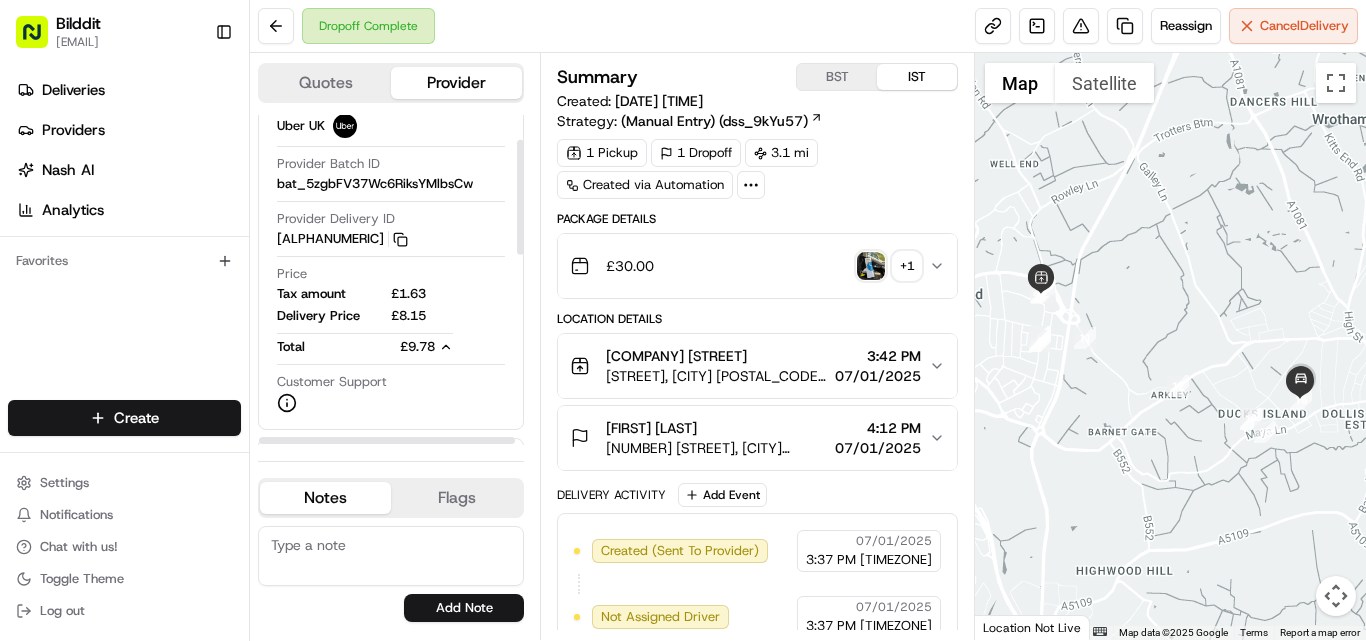 click on "£1.63" at bounding box center [422, 294] 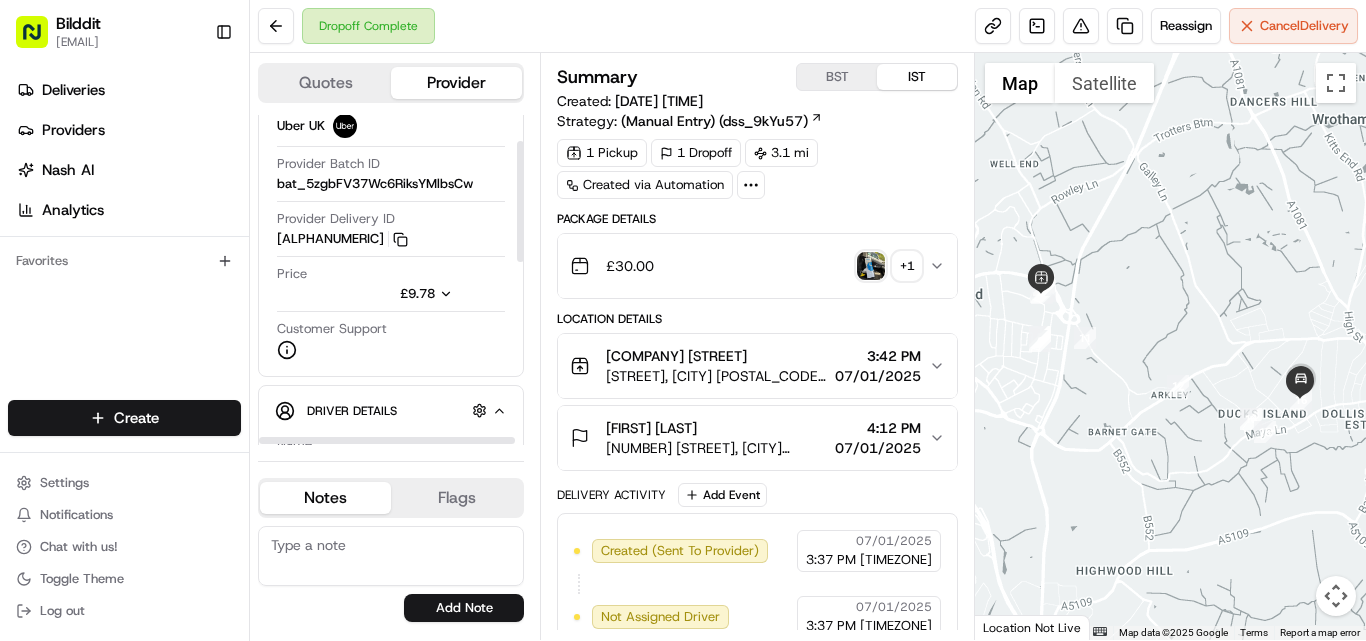 click 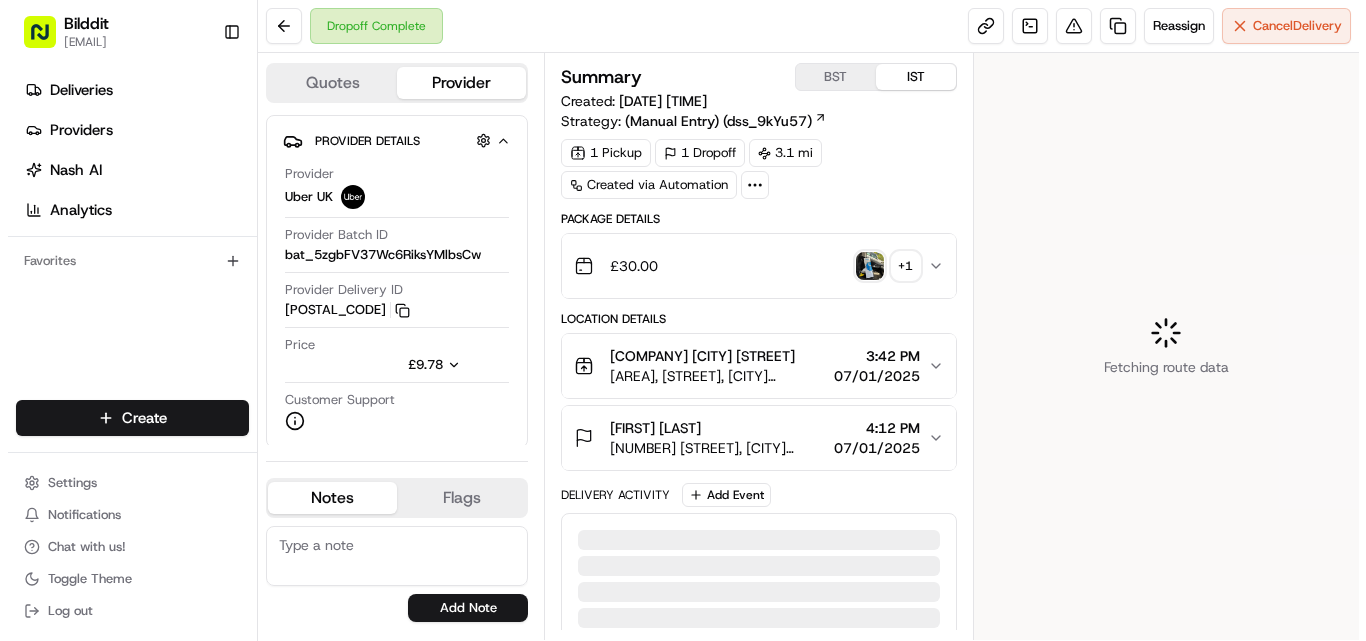 scroll, scrollTop: 0, scrollLeft: 0, axis: both 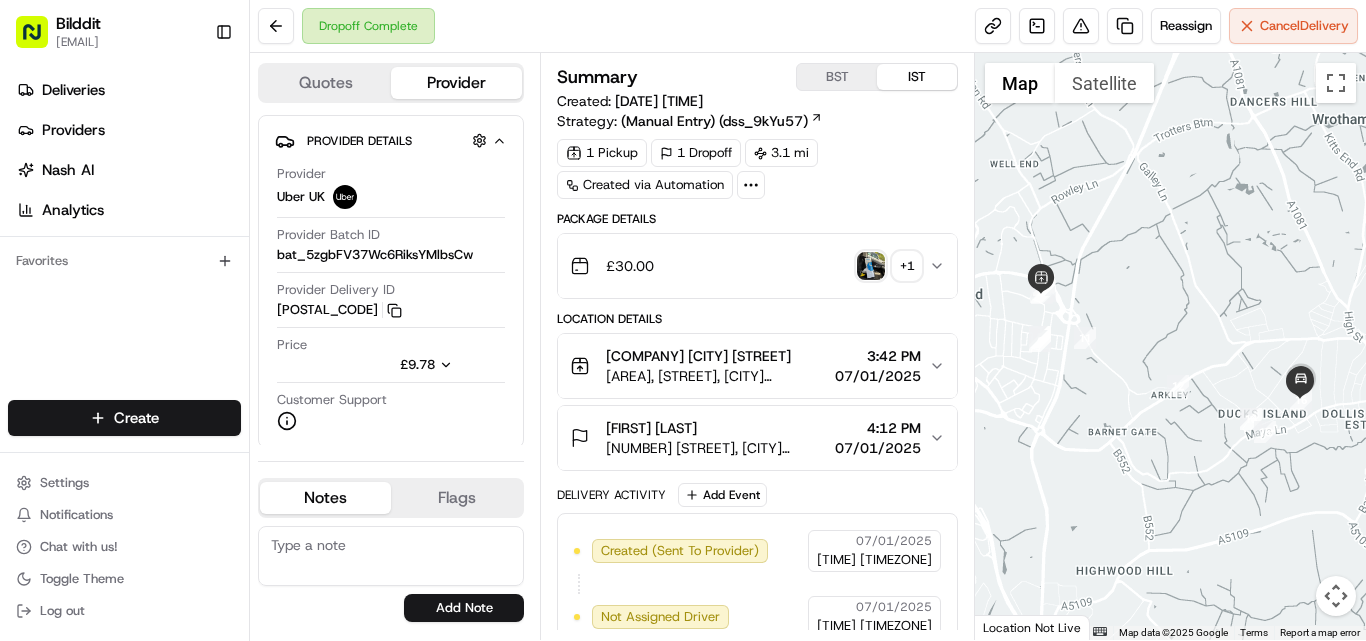 click 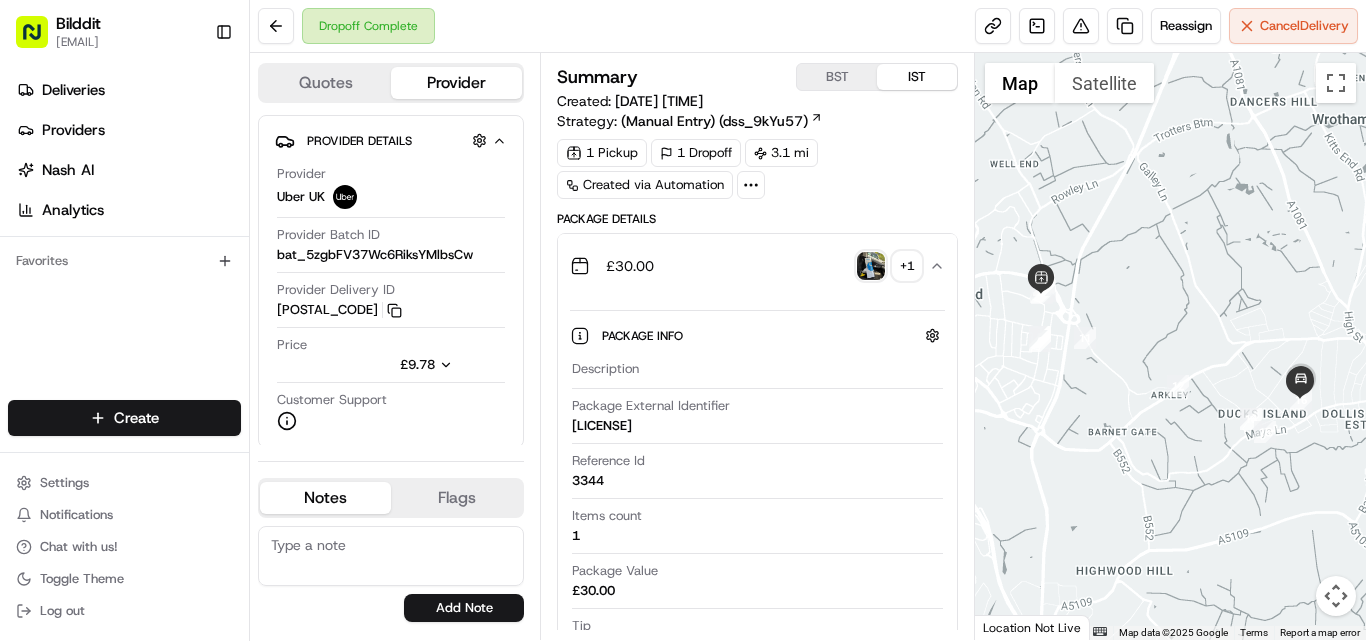 click on "3344" at bounding box center [588, 481] 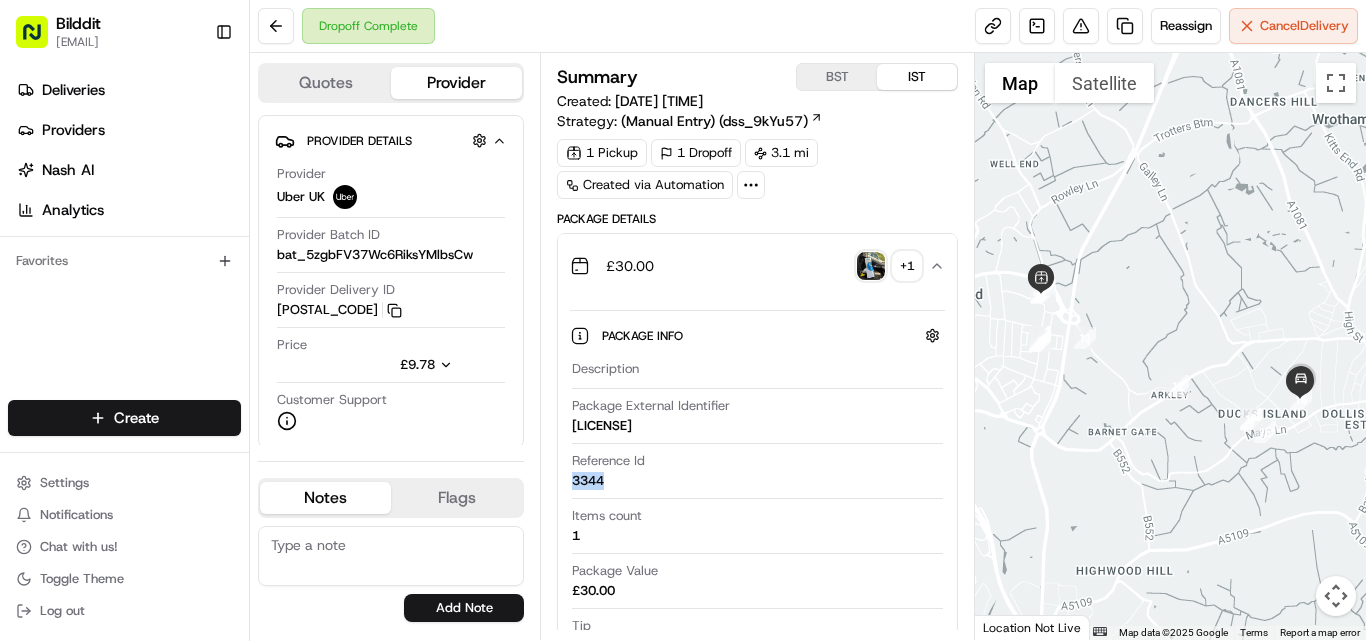 click on "3344" at bounding box center (588, 481) 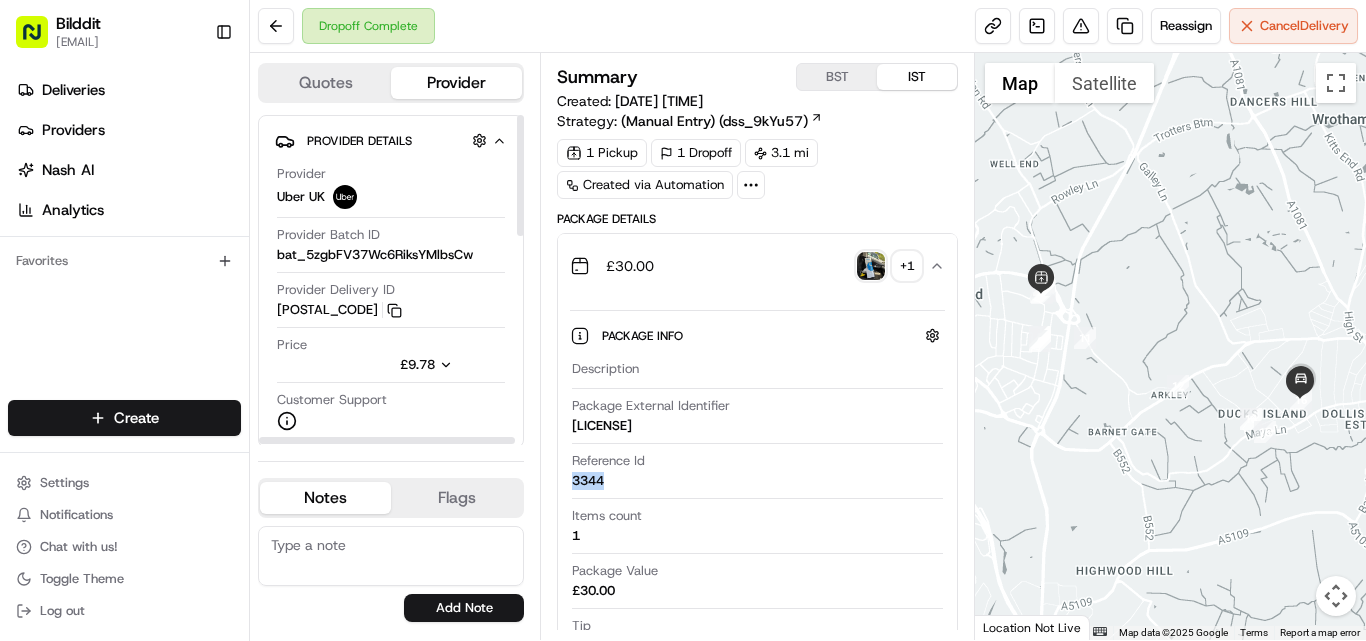 click 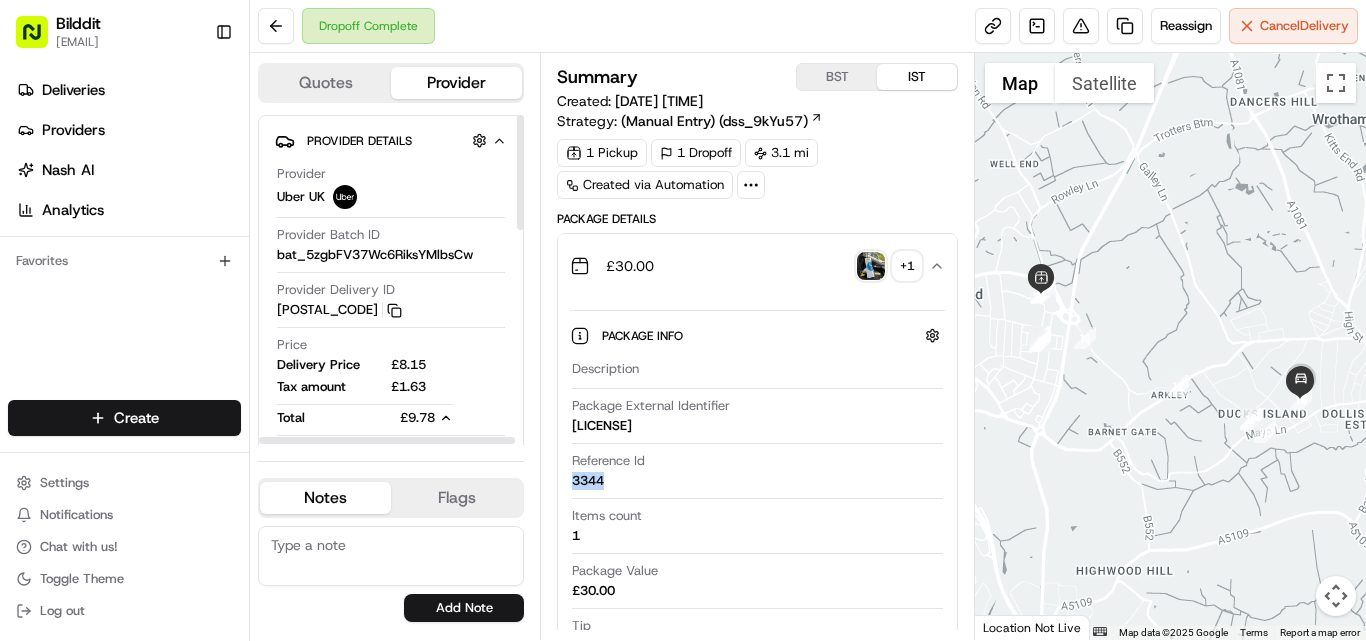 type 